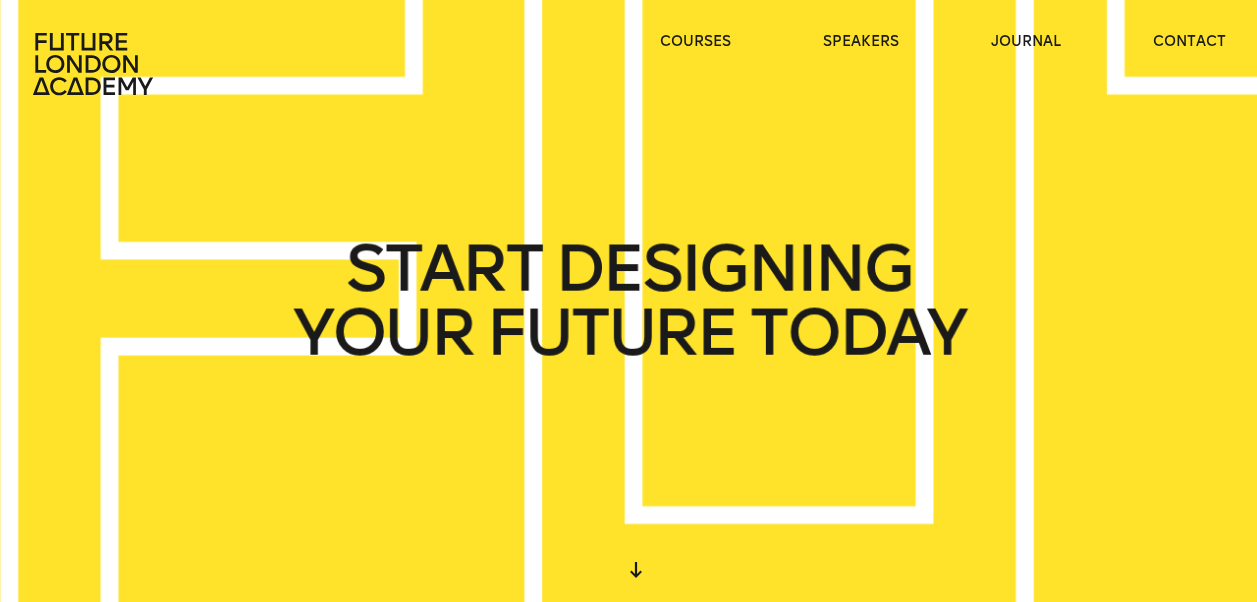 scroll, scrollTop: 0, scrollLeft: 0, axis: both 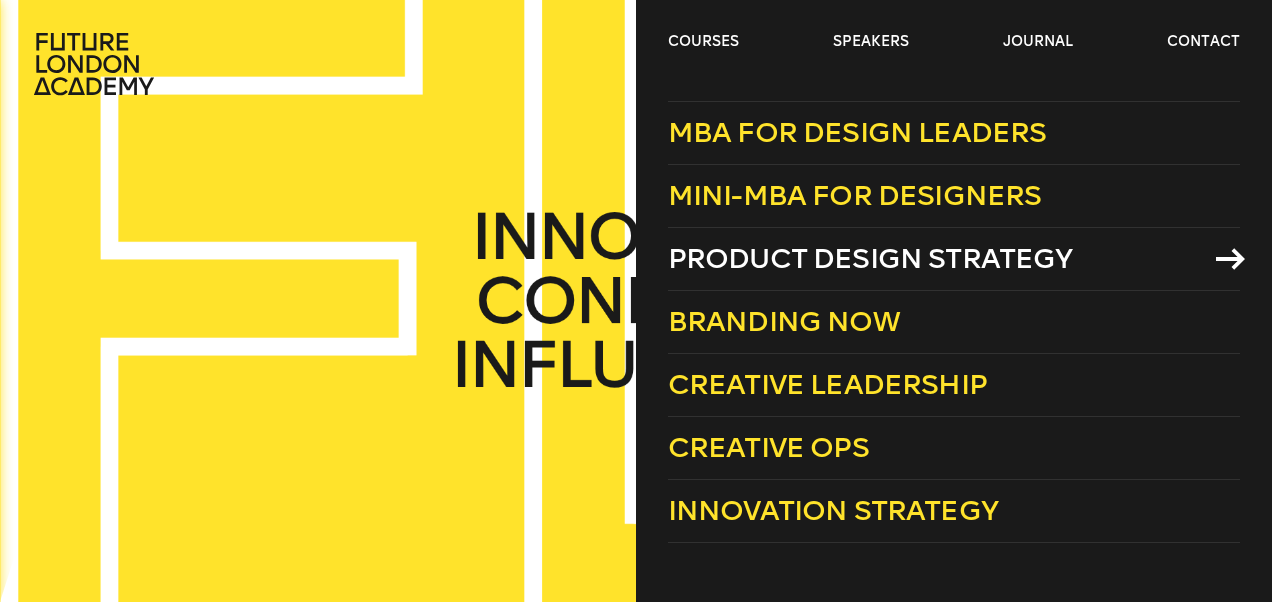 click on "Product Design Strategy" at bounding box center (870, 258) 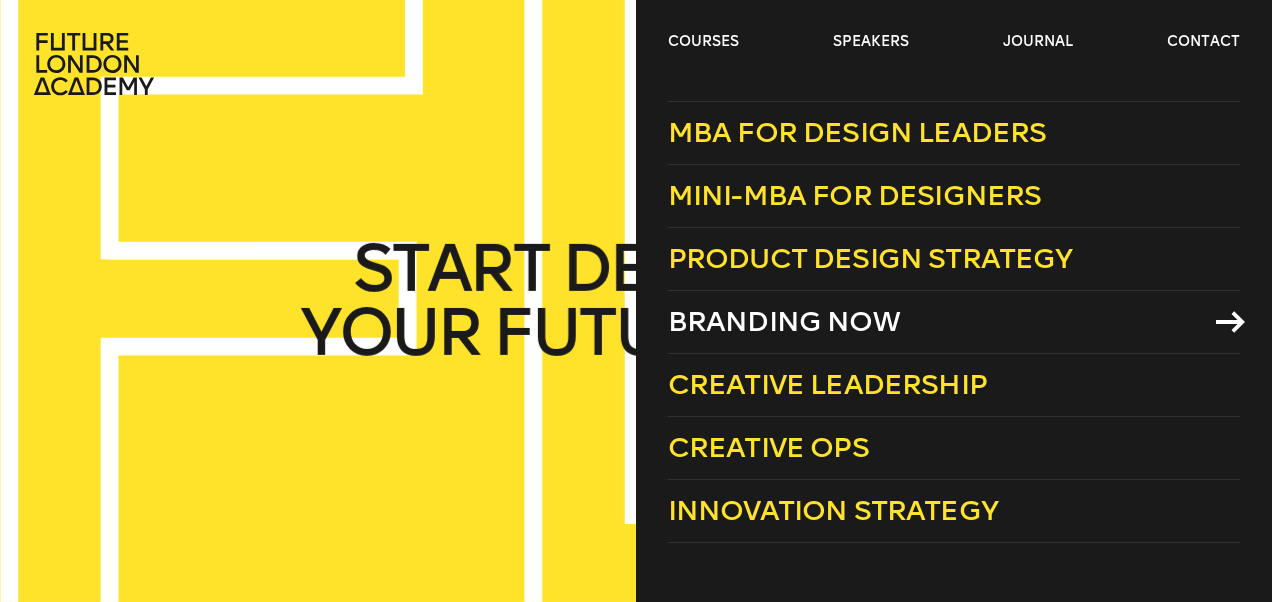 click on "Branding Now" at bounding box center (784, 321) 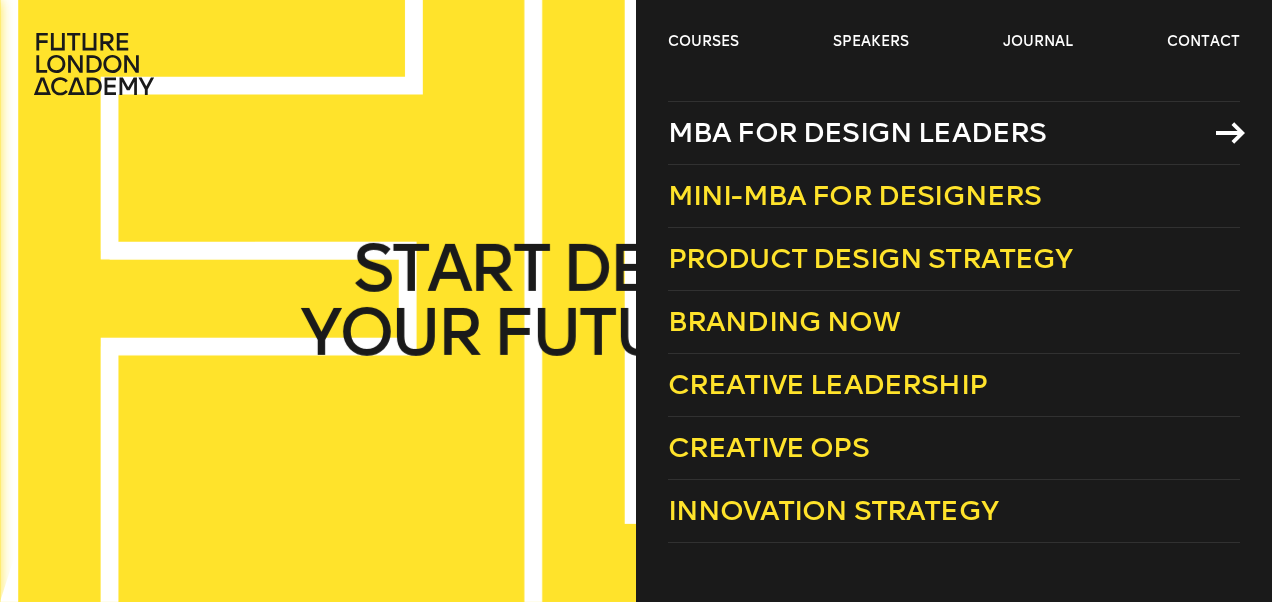 click on "MBA for Design Leaders" at bounding box center [857, 132] 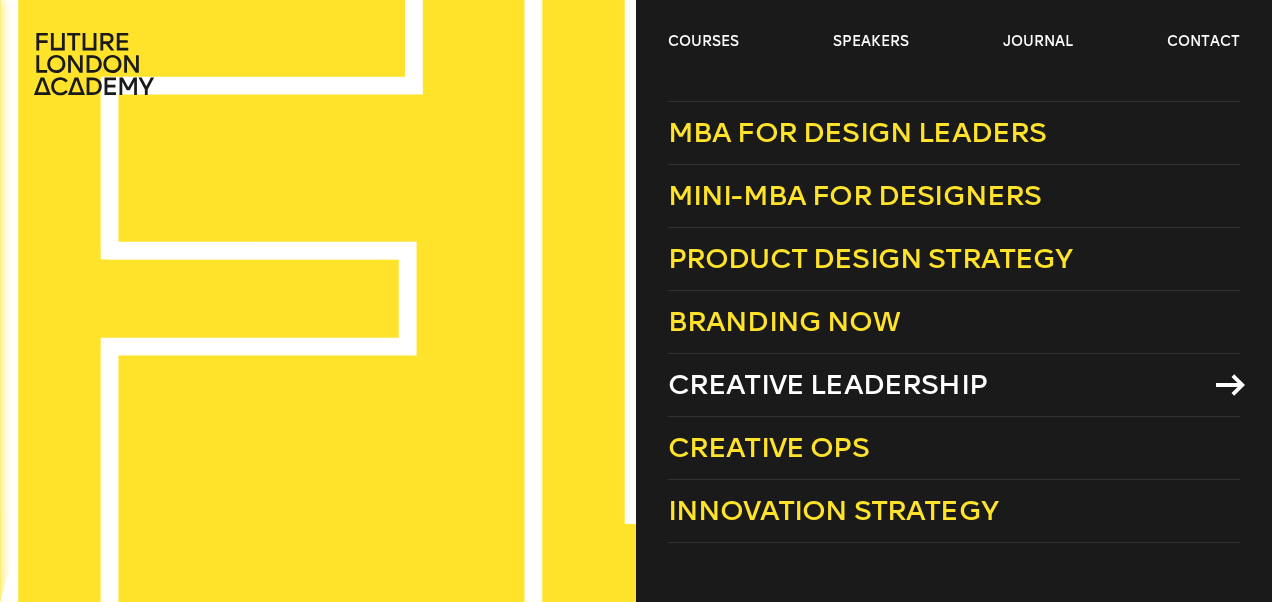 click on "Creative Leadership" at bounding box center (827, 384) 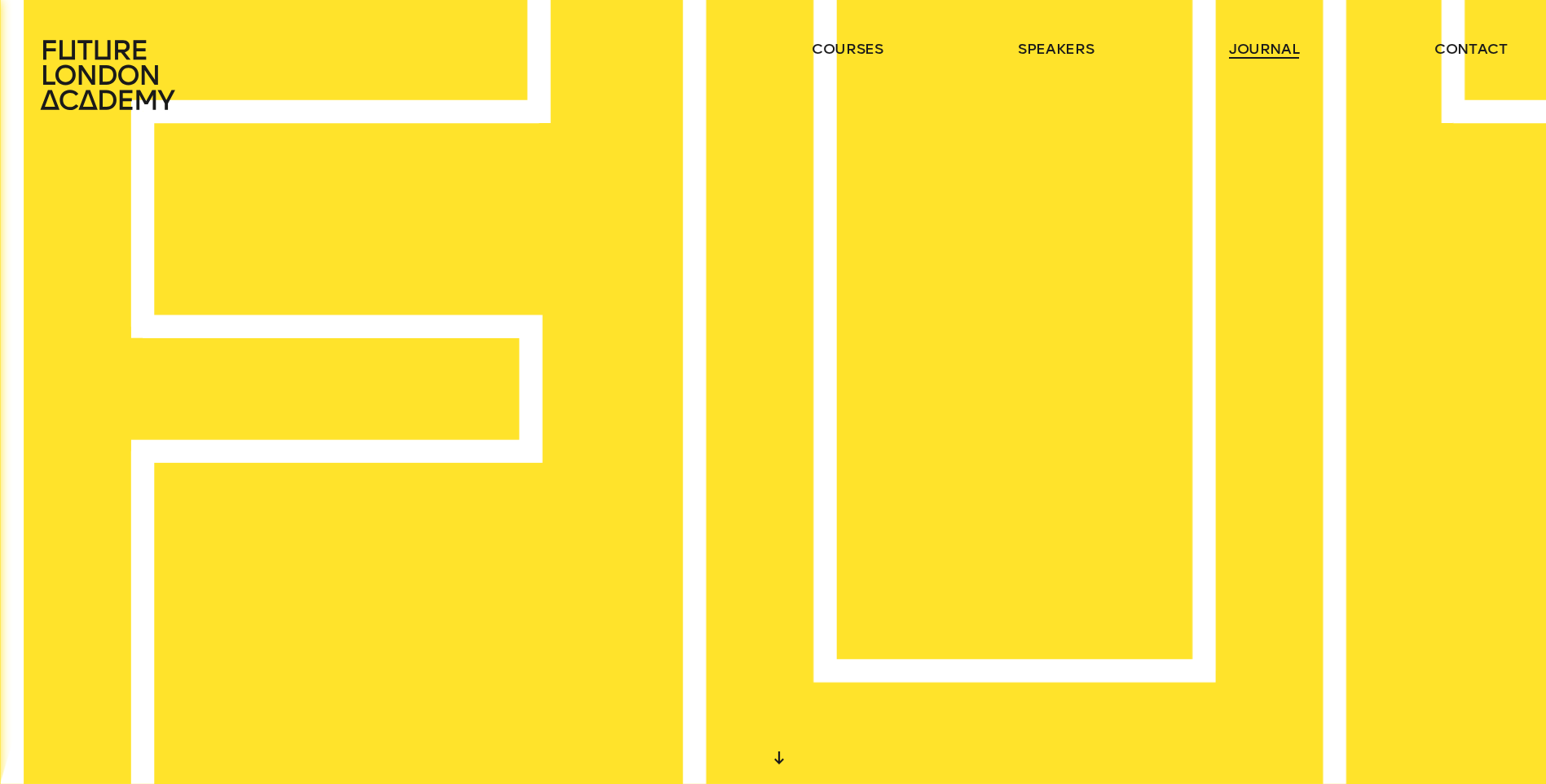click on "journal" at bounding box center (1264, 49) 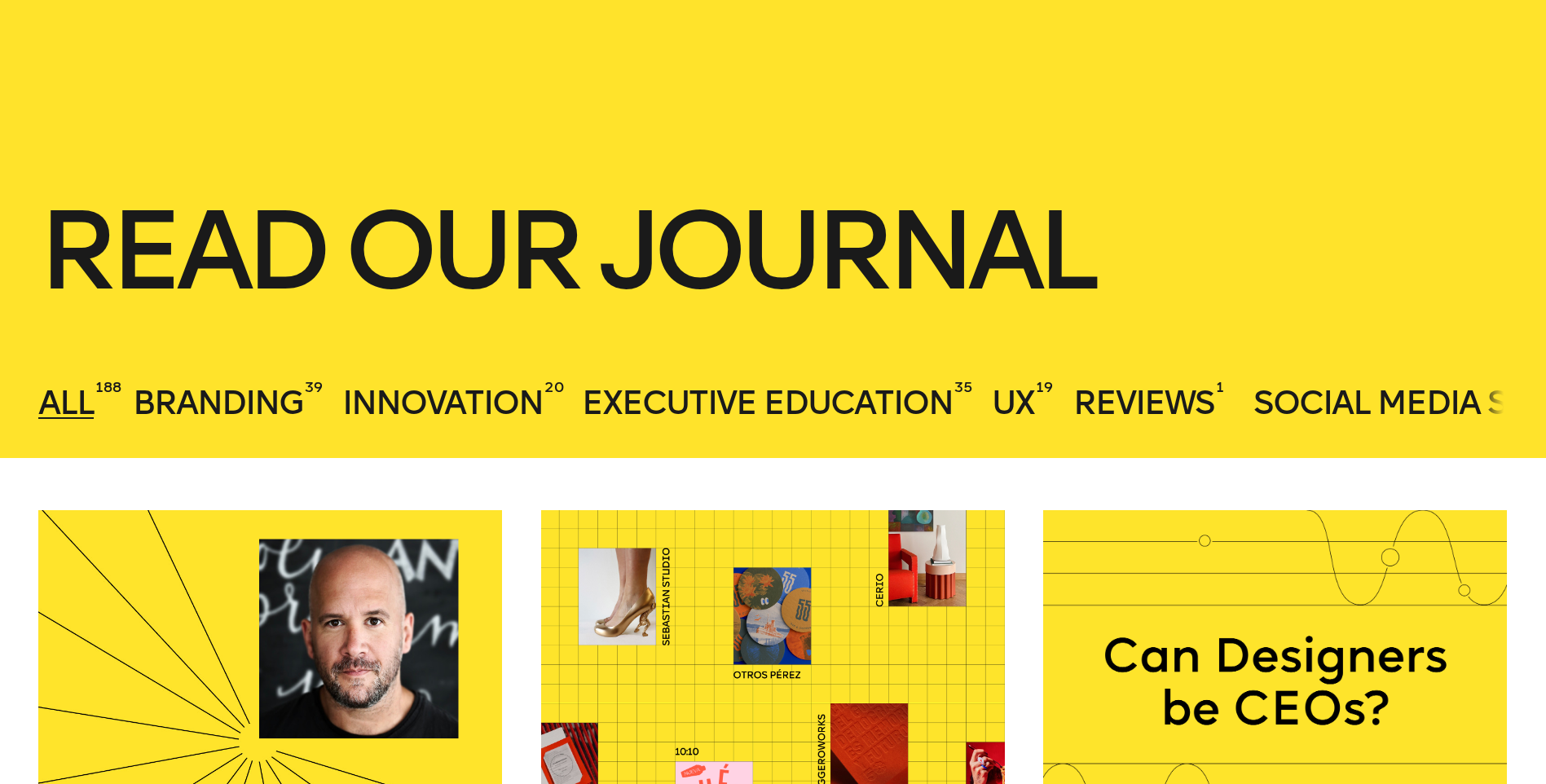 scroll, scrollTop: 244, scrollLeft: 0, axis: vertical 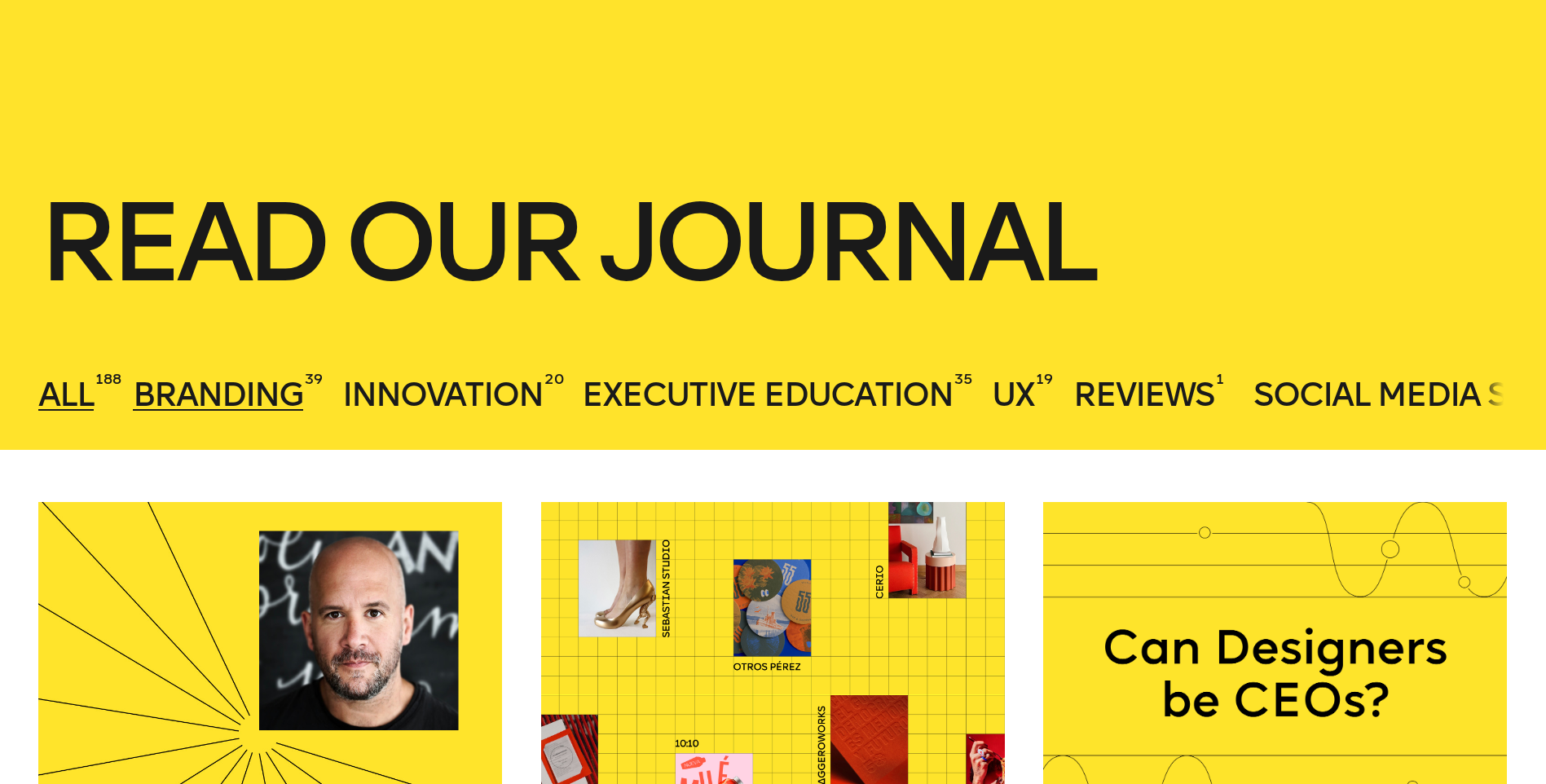 click on "Branding" at bounding box center [66, 394] 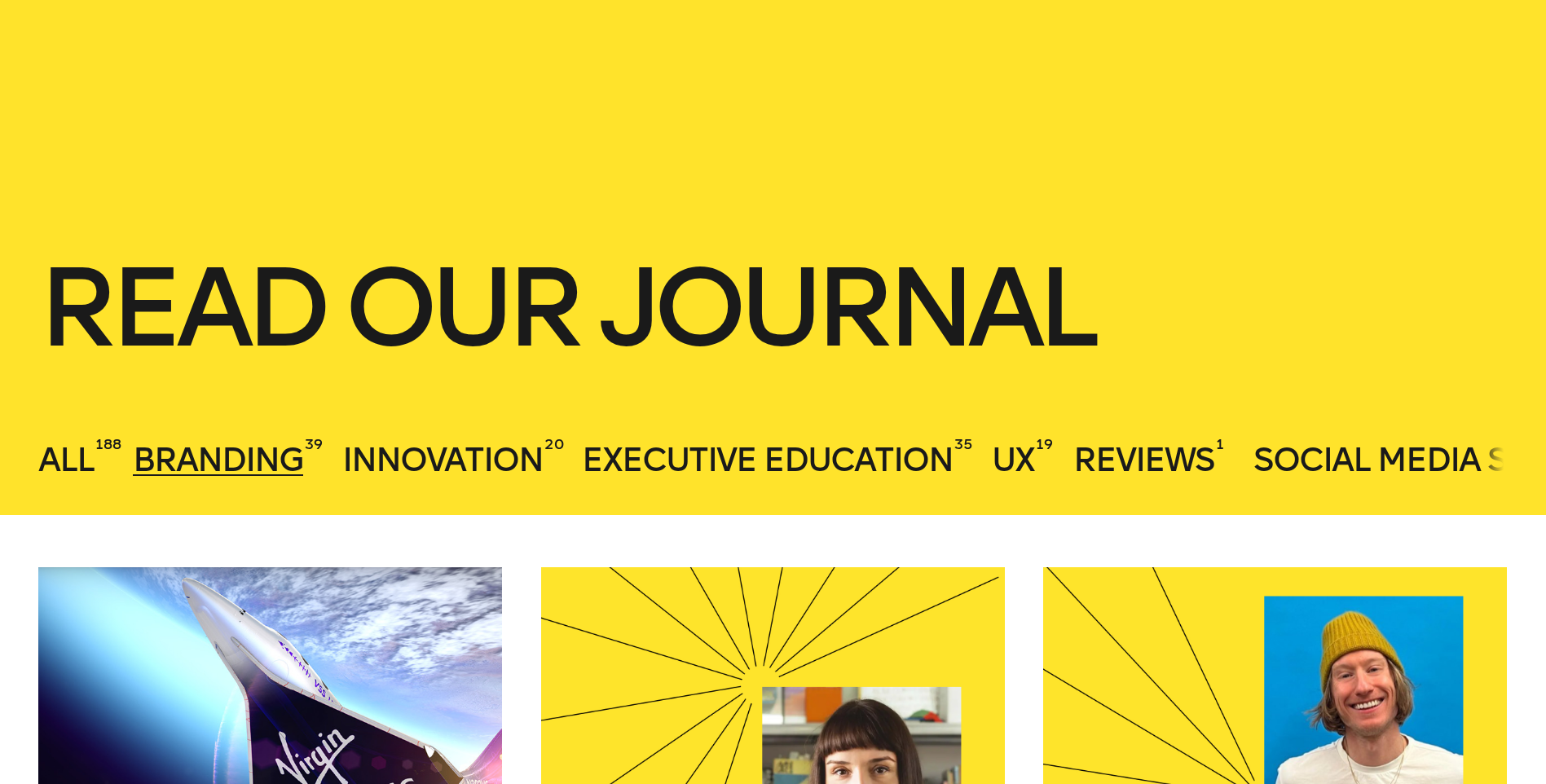 scroll, scrollTop: 0, scrollLeft: 0, axis: both 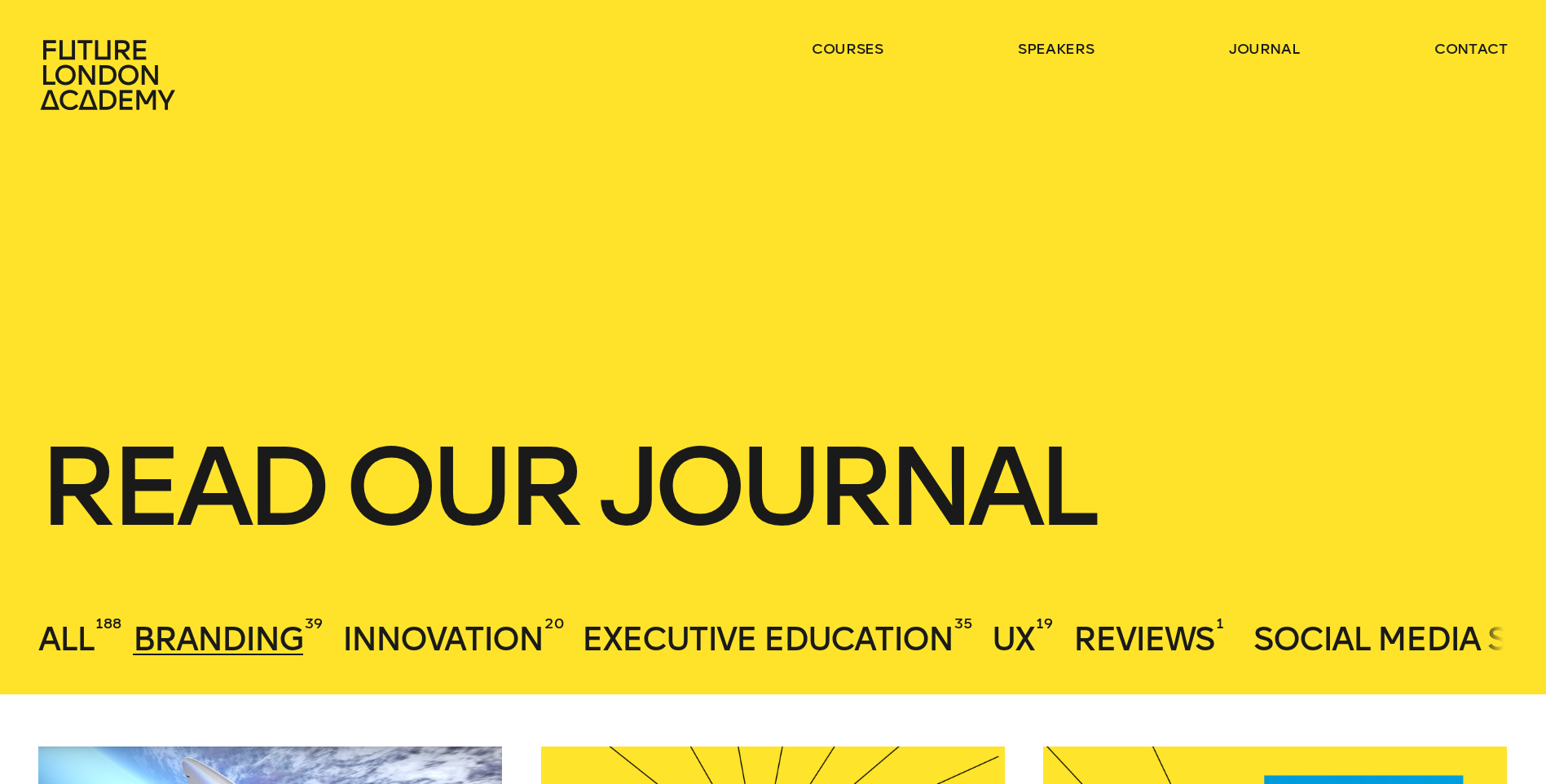 click at bounding box center (110, 75) 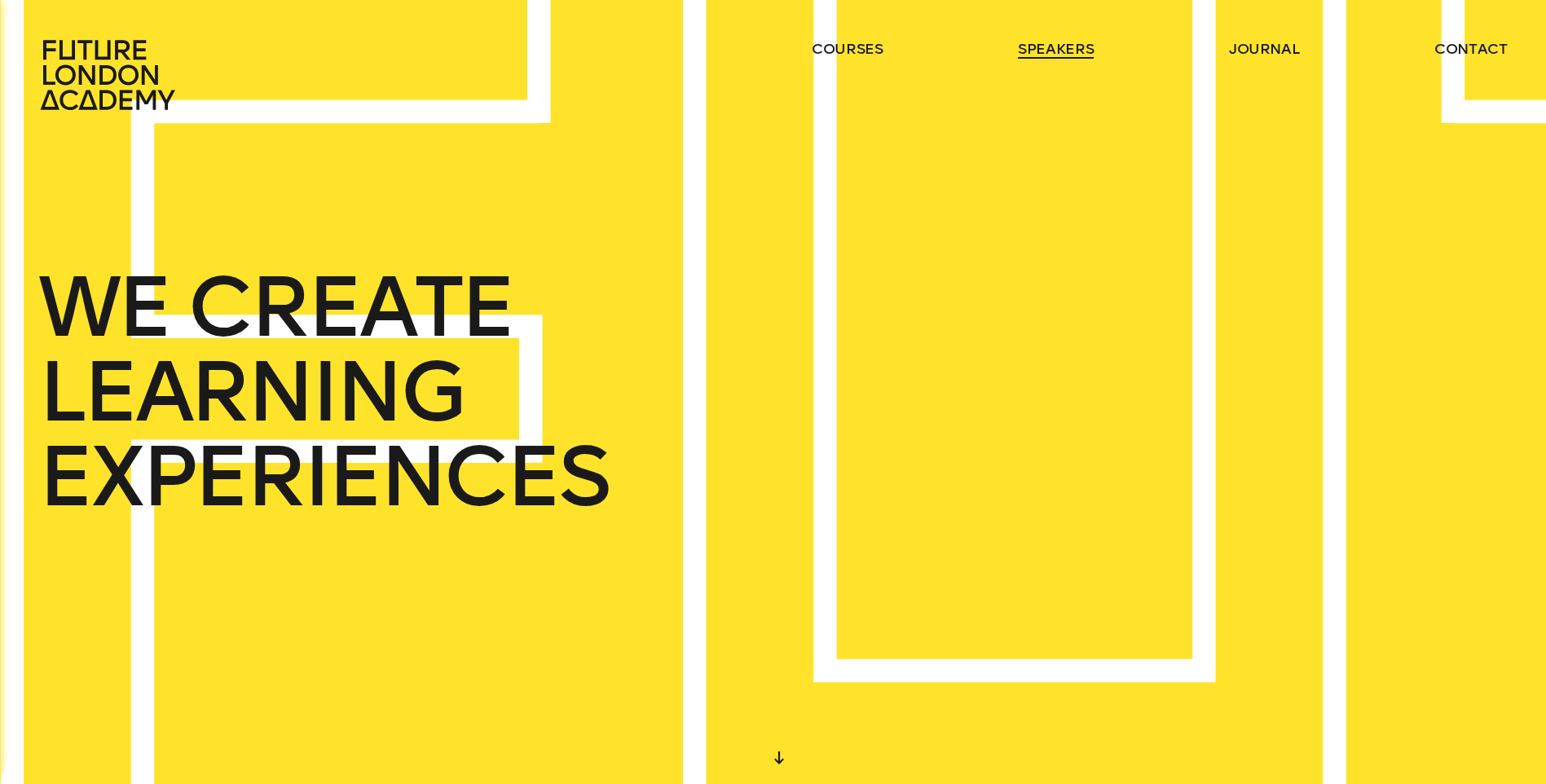 click on "speakers" at bounding box center [1055, 49] 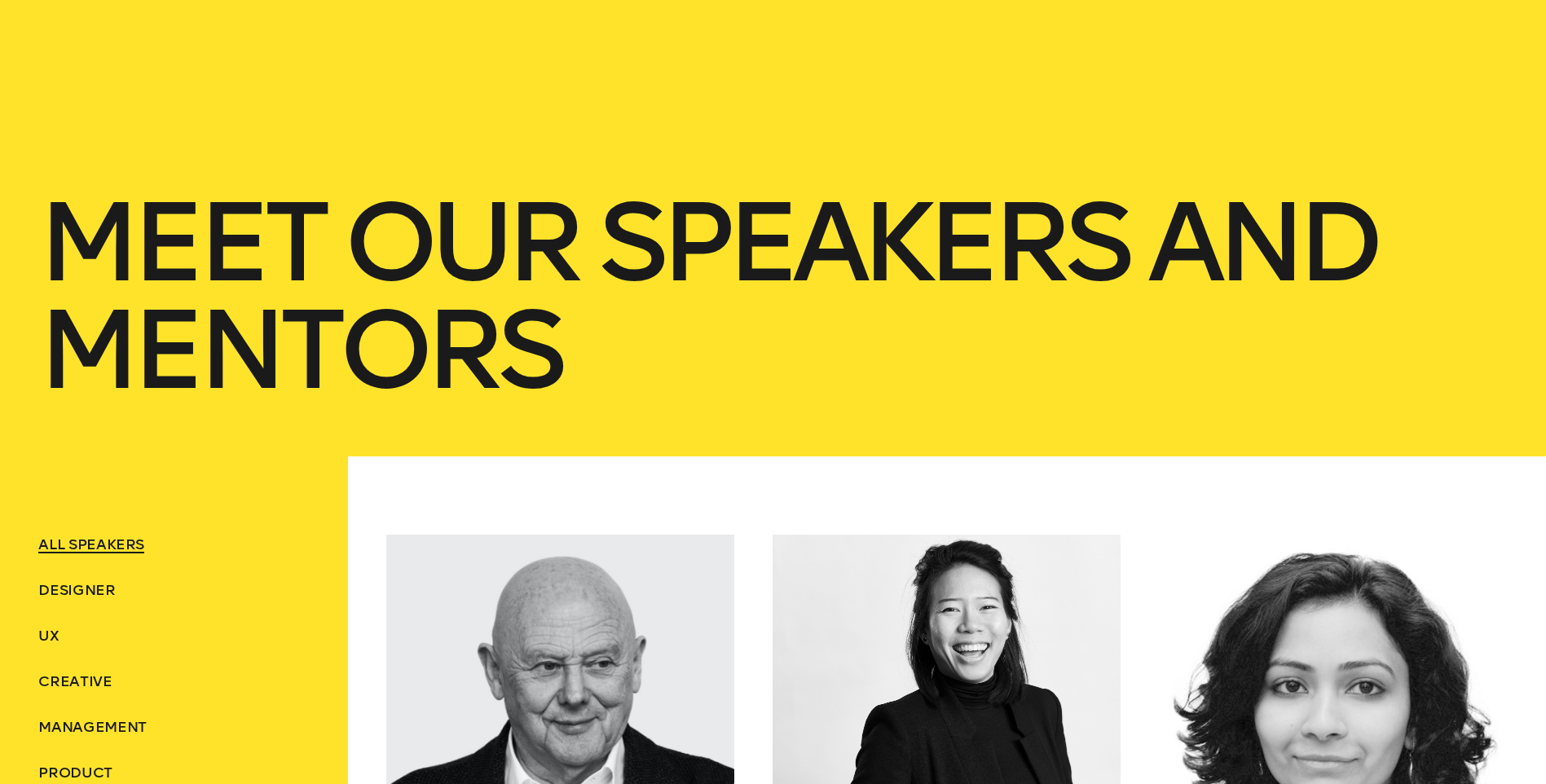 scroll, scrollTop: 570, scrollLeft: 0, axis: vertical 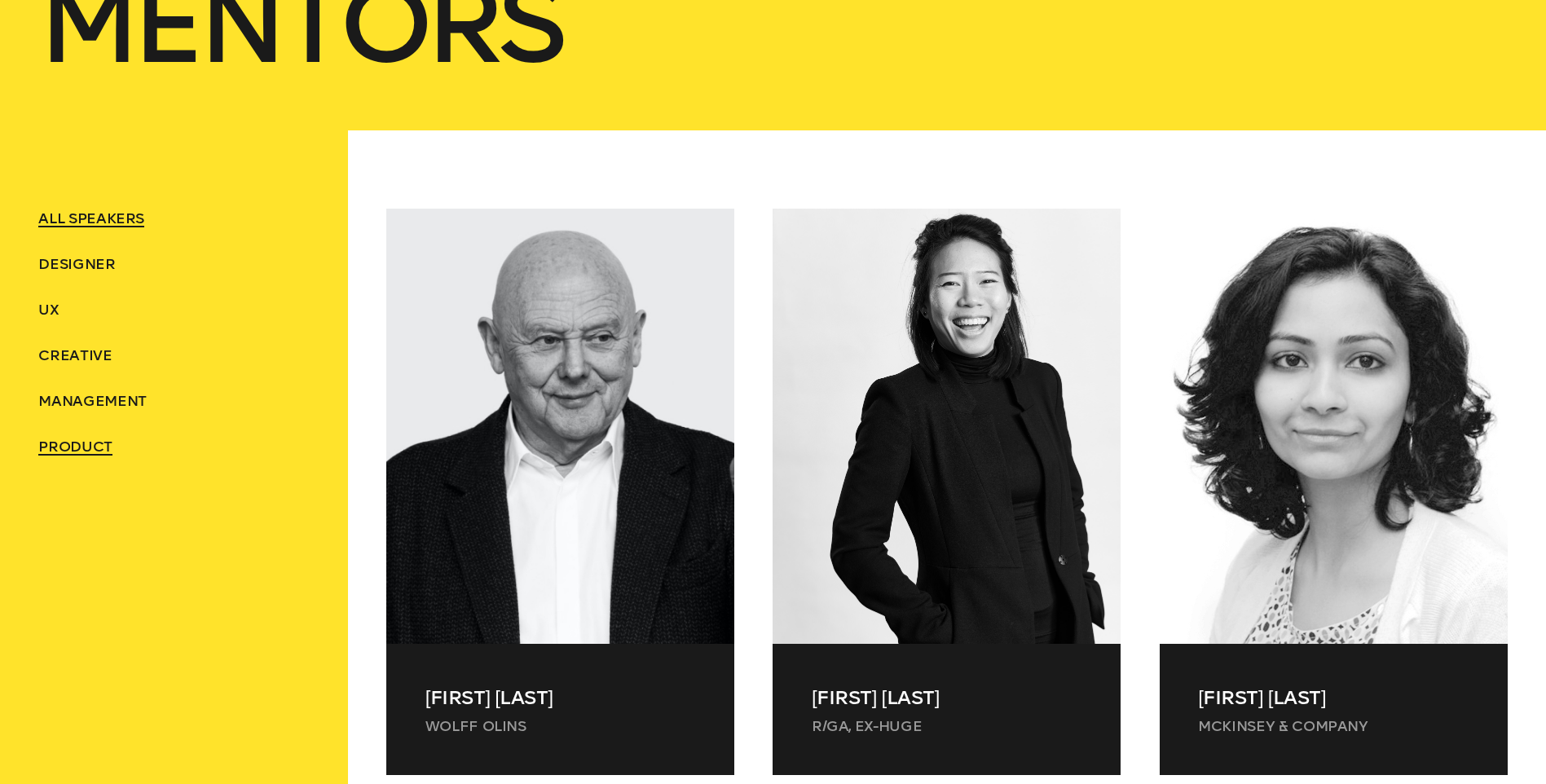 click on "Product" at bounding box center [91, 218] 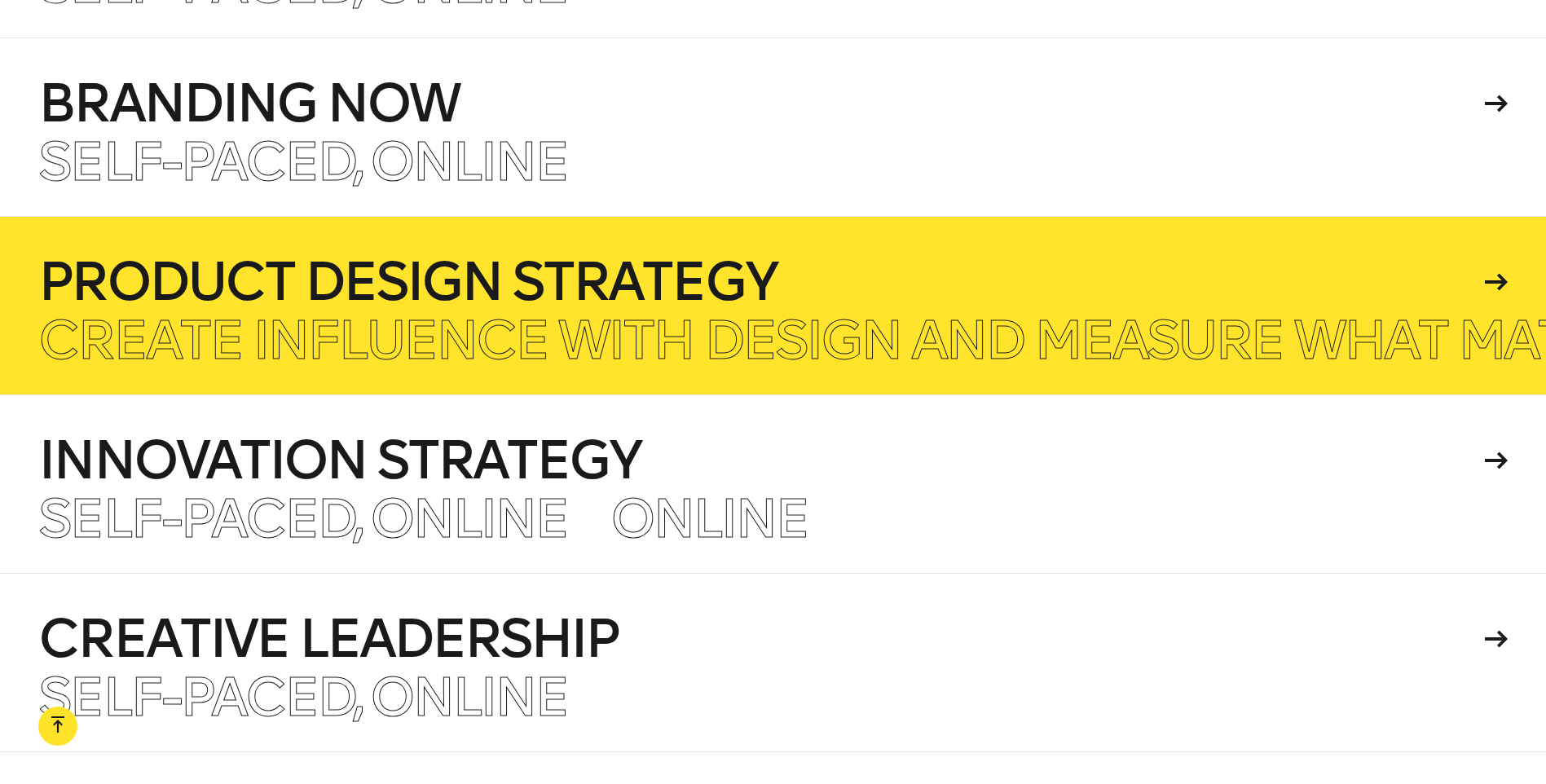 scroll, scrollTop: 3260, scrollLeft: 0, axis: vertical 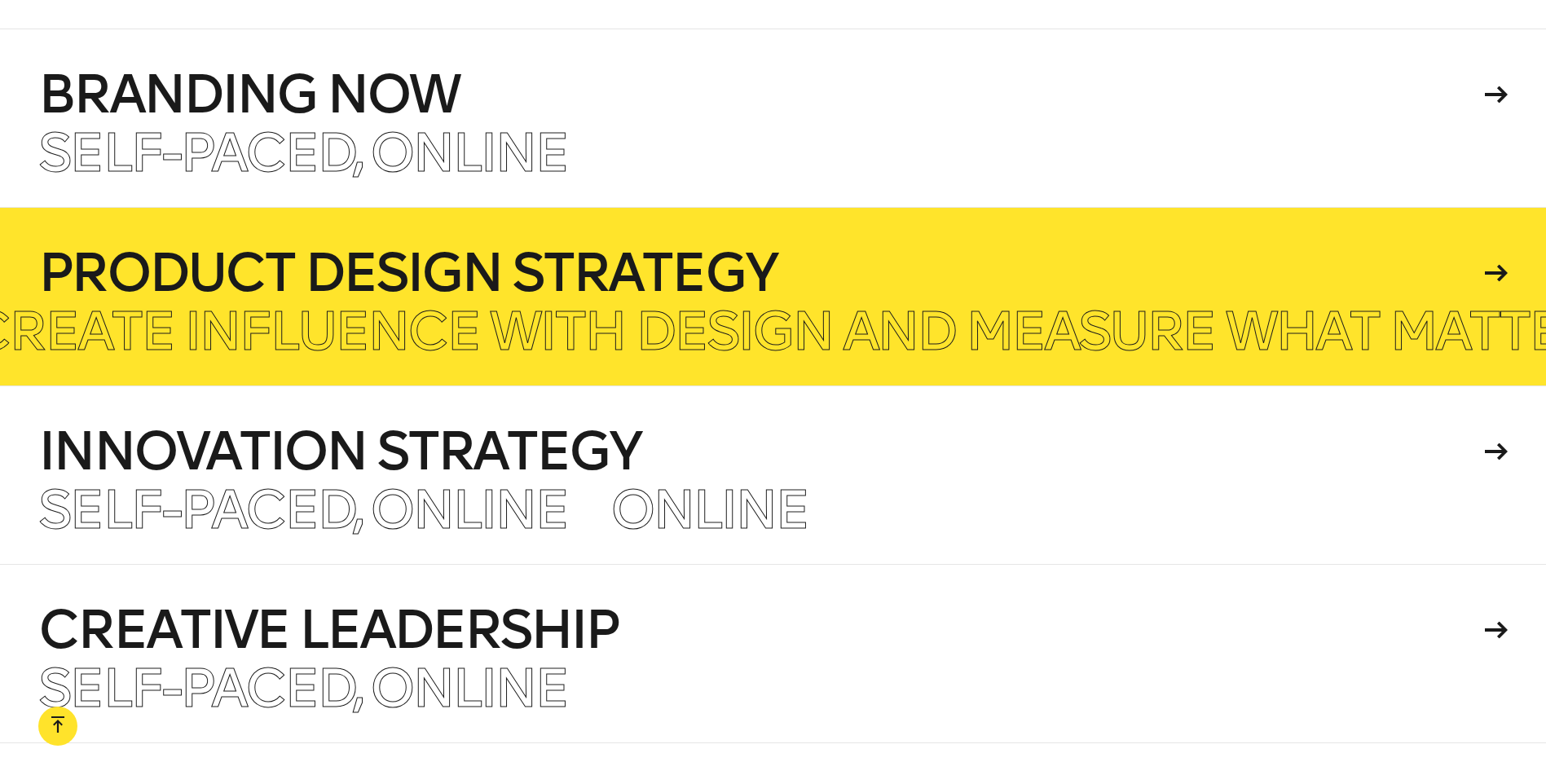 click on "Product Design Strategy" at bounding box center (758, 273) 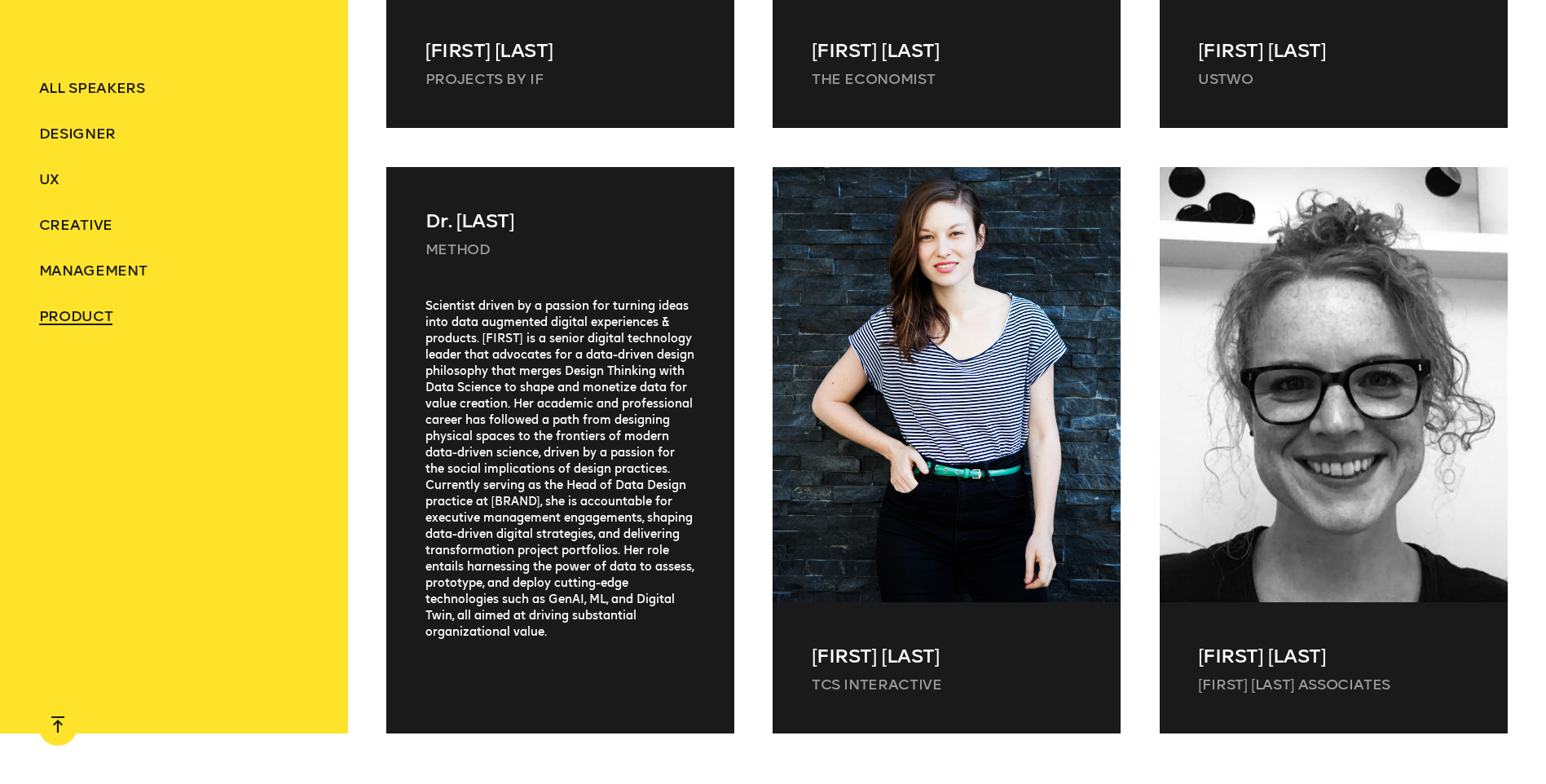 scroll, scrollTop: 1793, scrollLeft: 0, axis: vertical 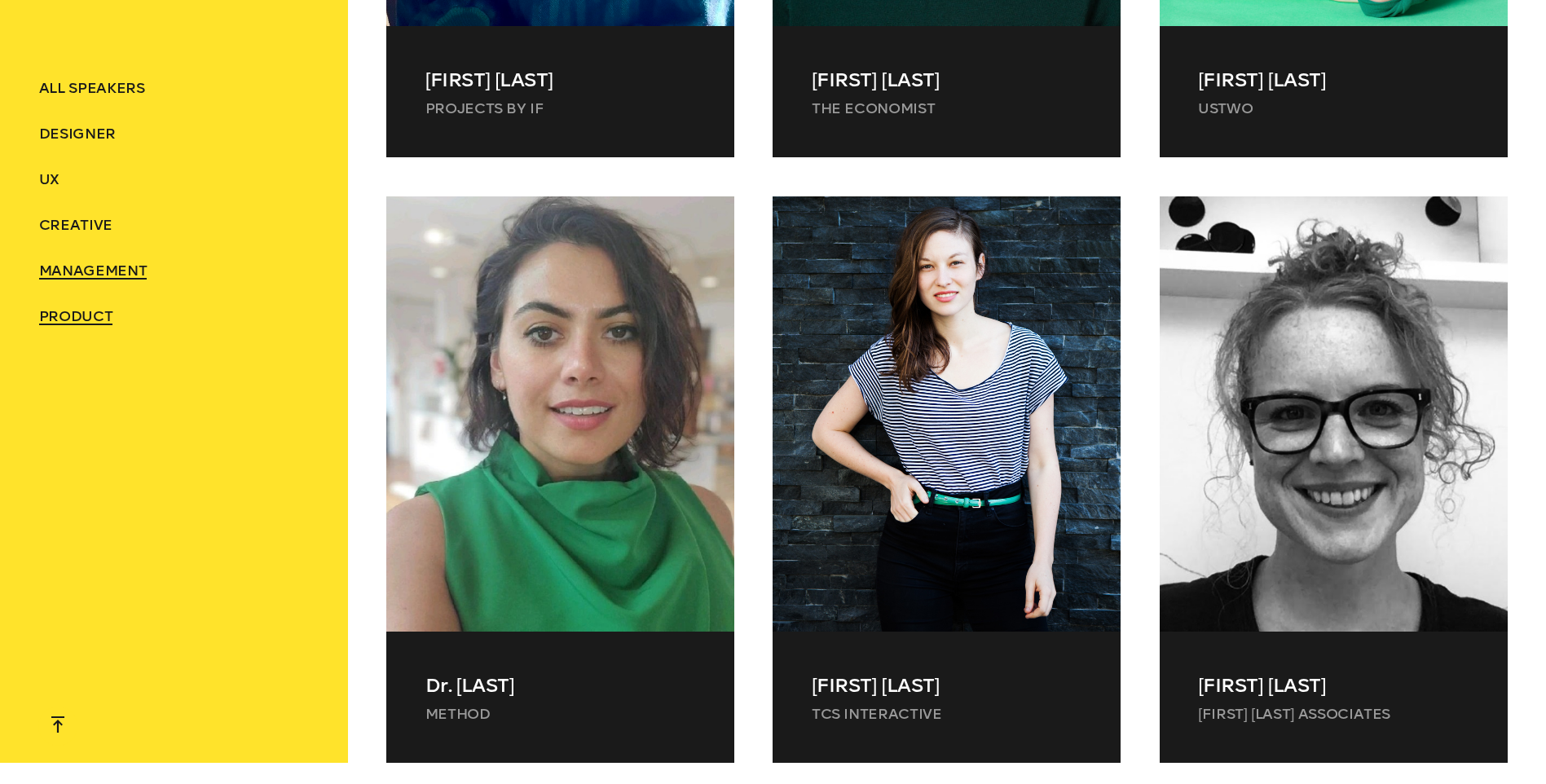 click on "Management" at bounding box center (92, 88) 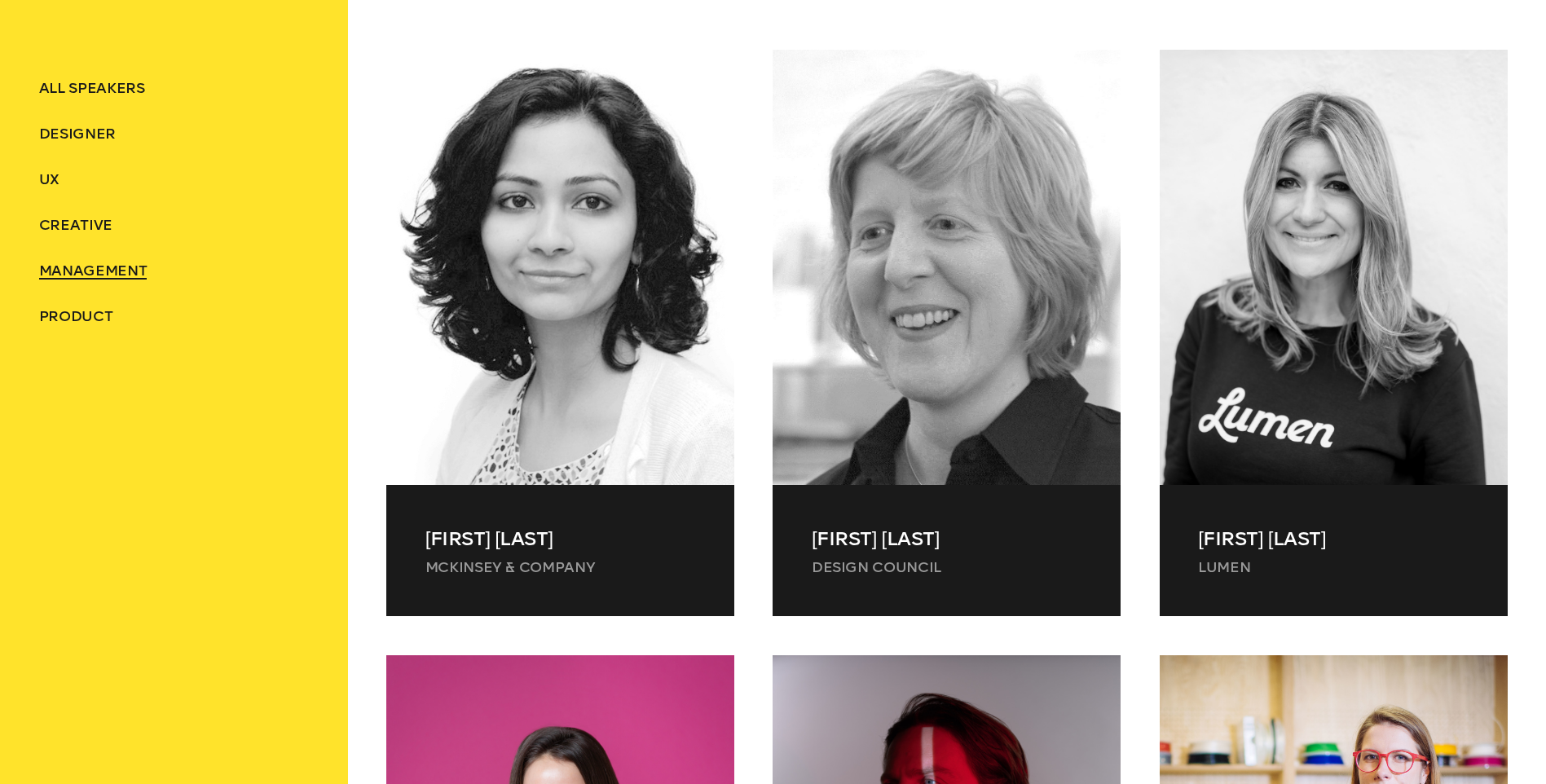 scroll, scrollTop: 701, scrollLeft: 0, axis: vertical 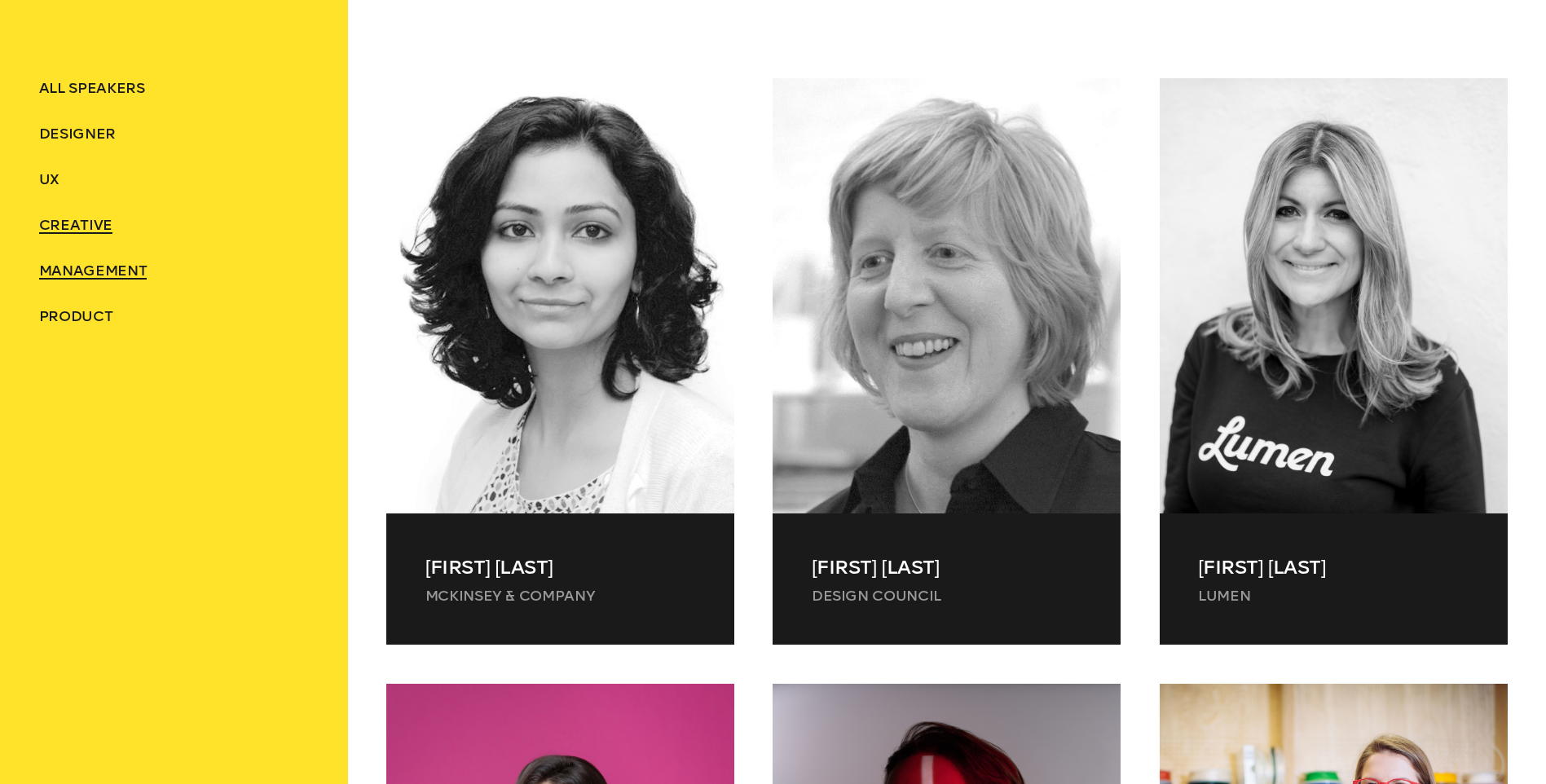 click on "Creative" at bounding box center (92, 88) 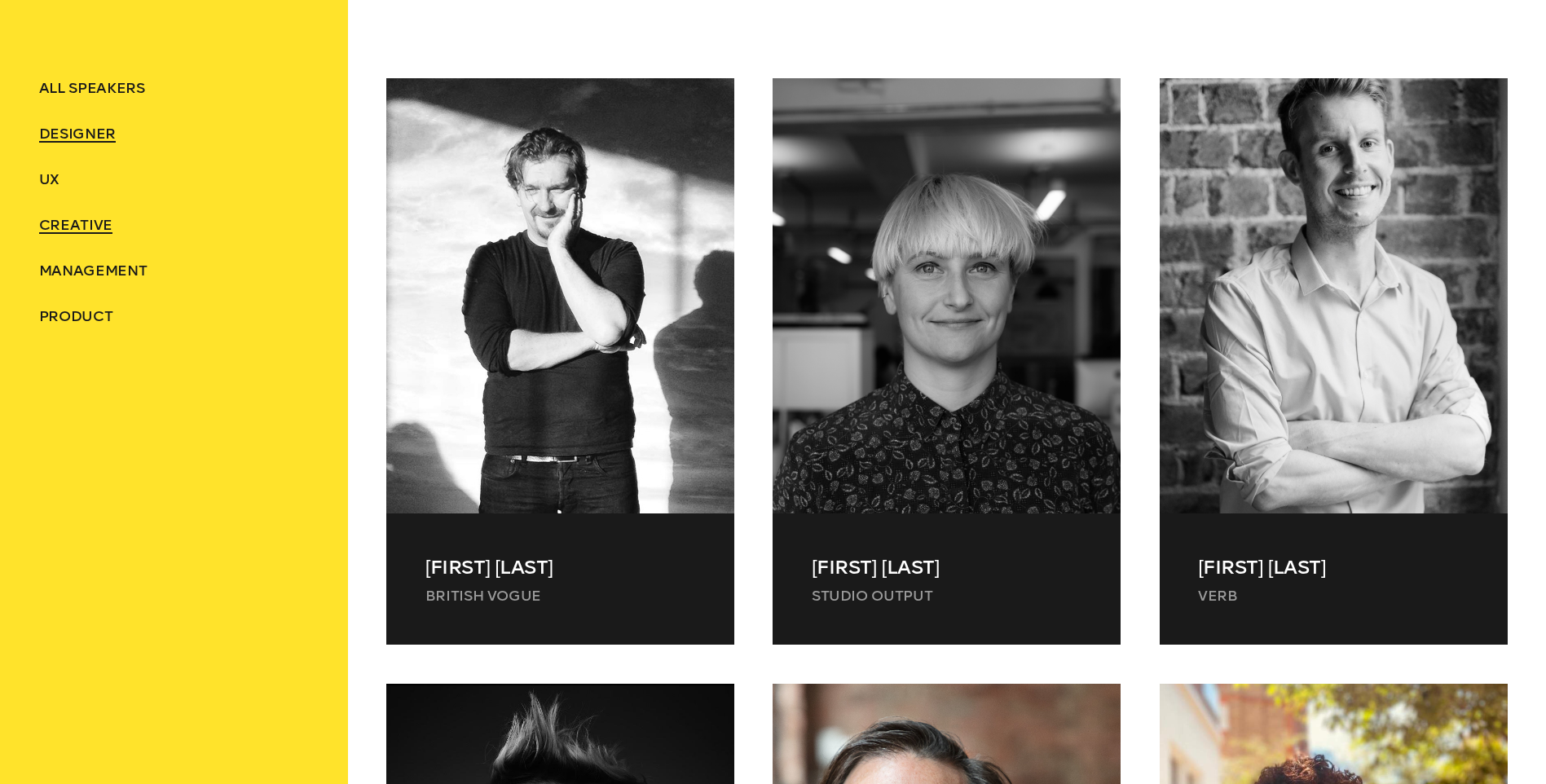 click on "Designer" at bounding box center [92, 88] 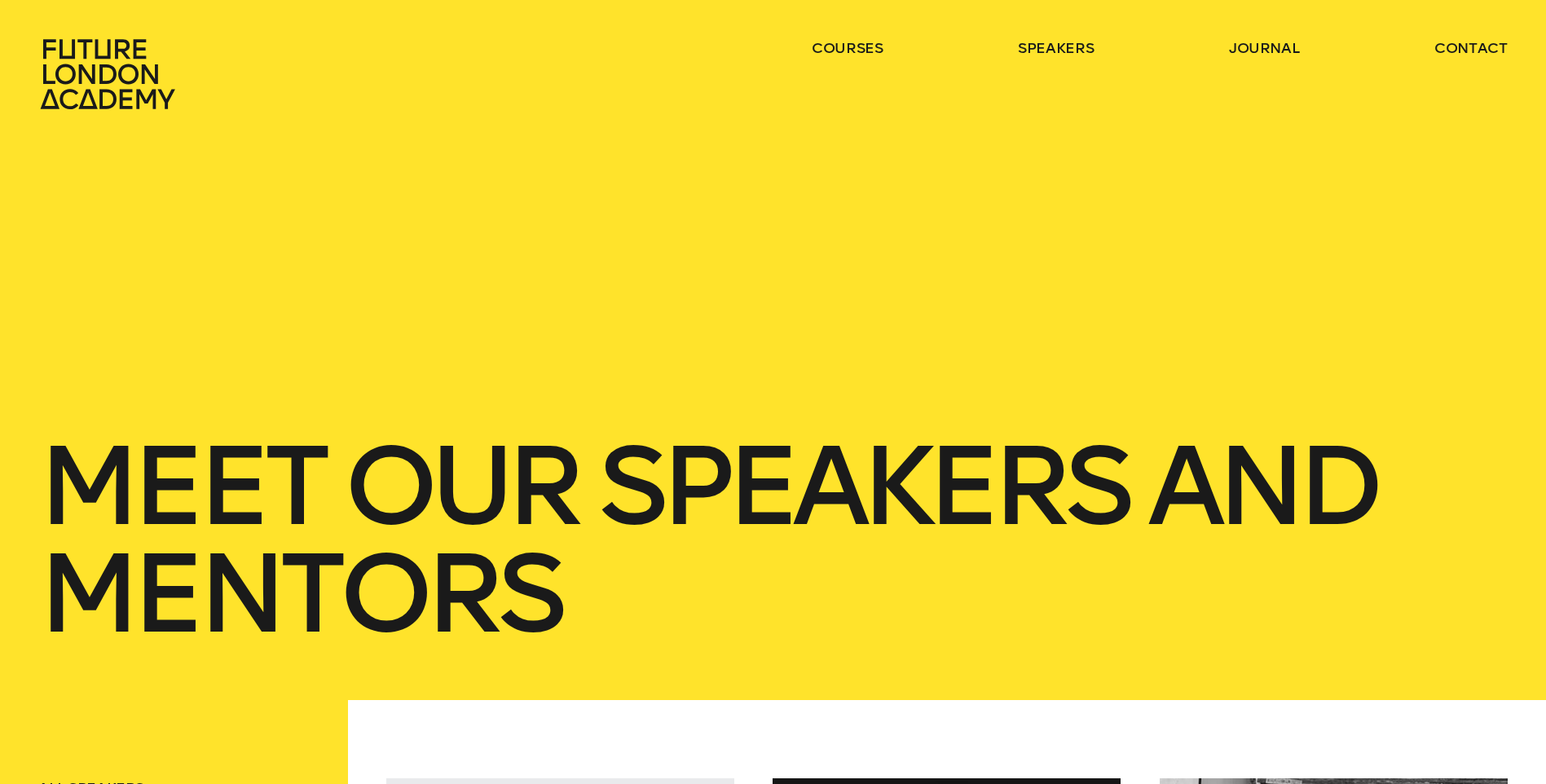 scroll, scrollTop: 0, scrollLeft: 0, axis: both 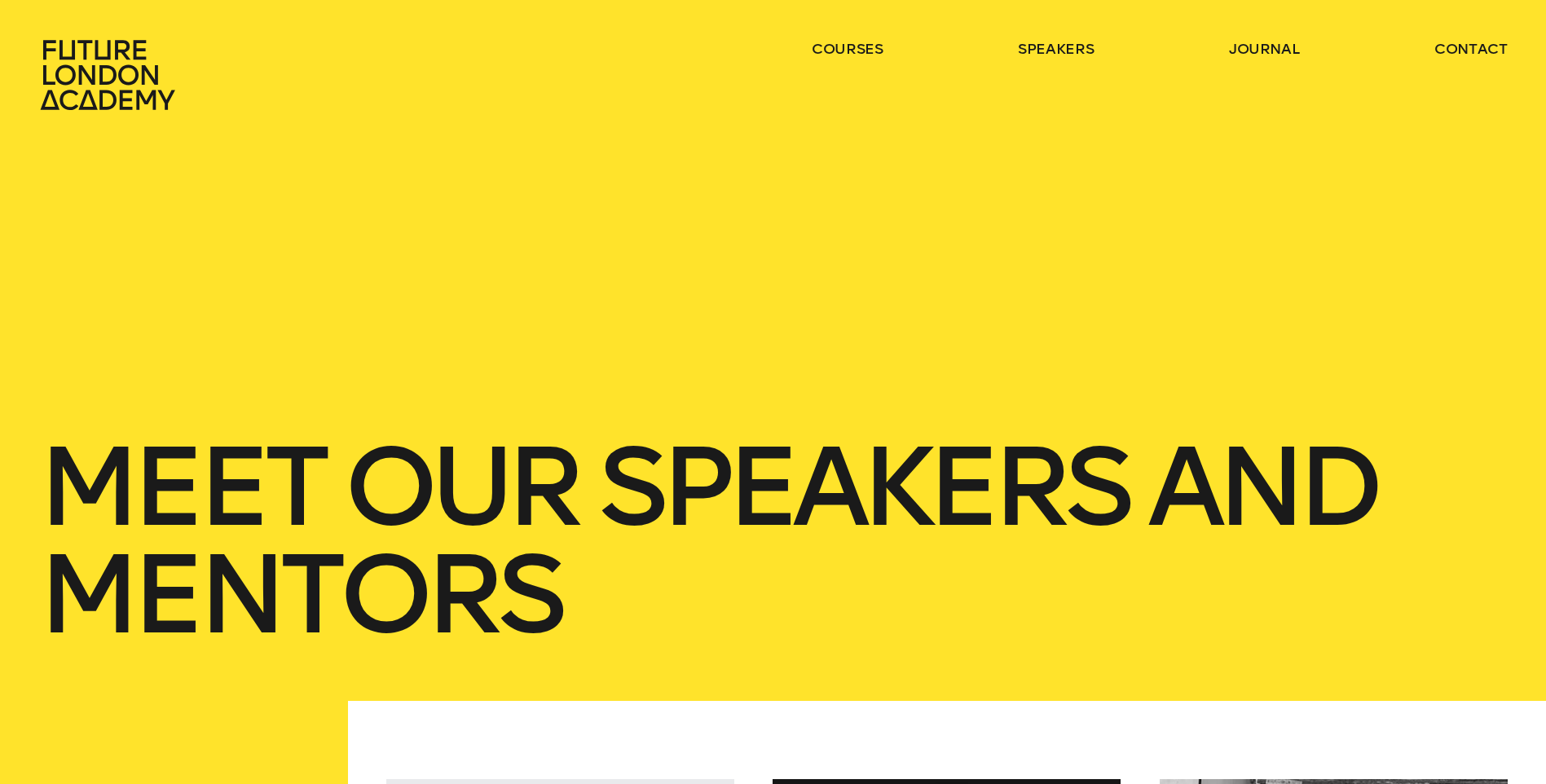 click at bounding box center [110, 75] 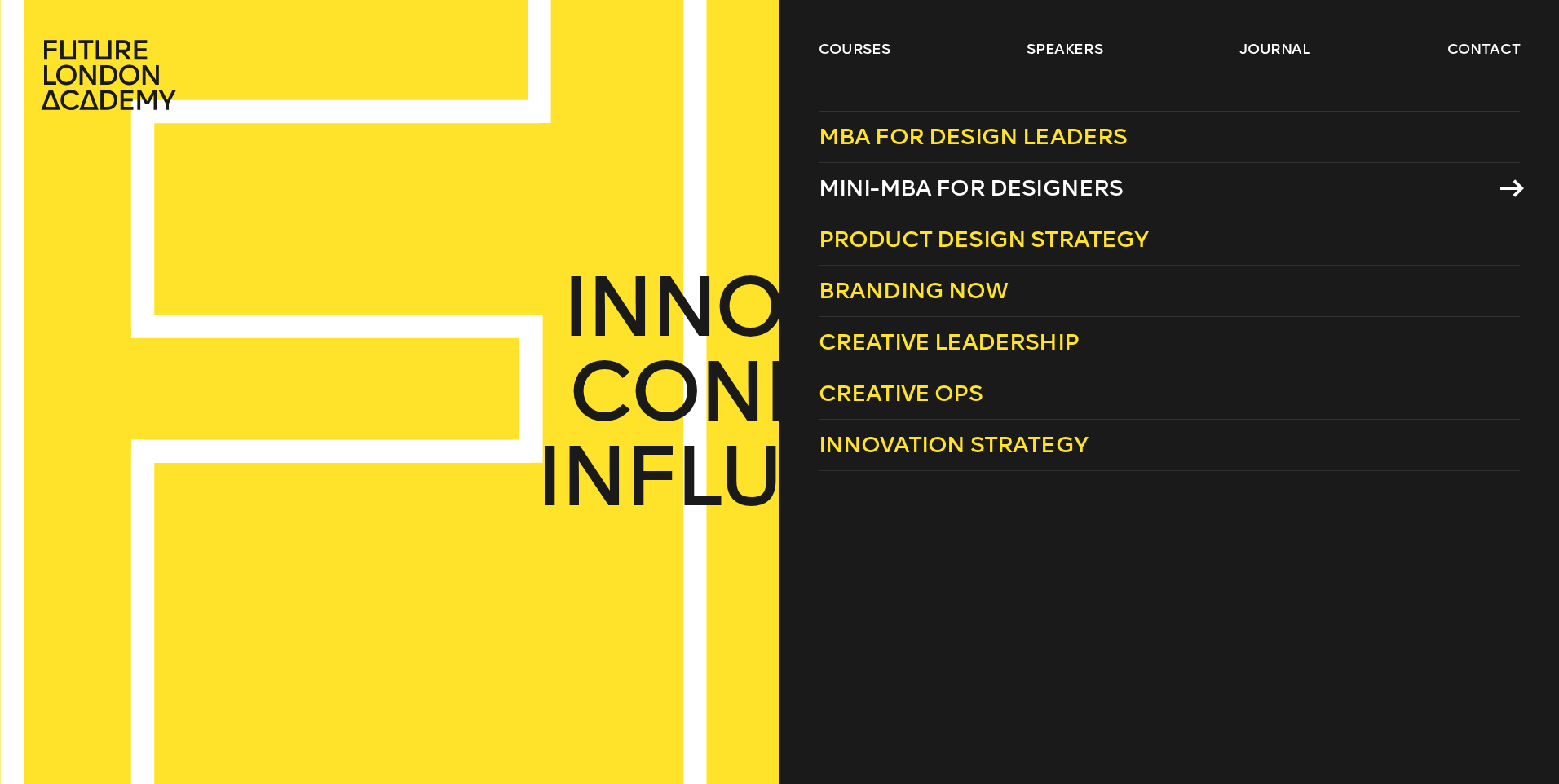 click on "Mini-MBA for Designers" at bounding box center [971, 187] 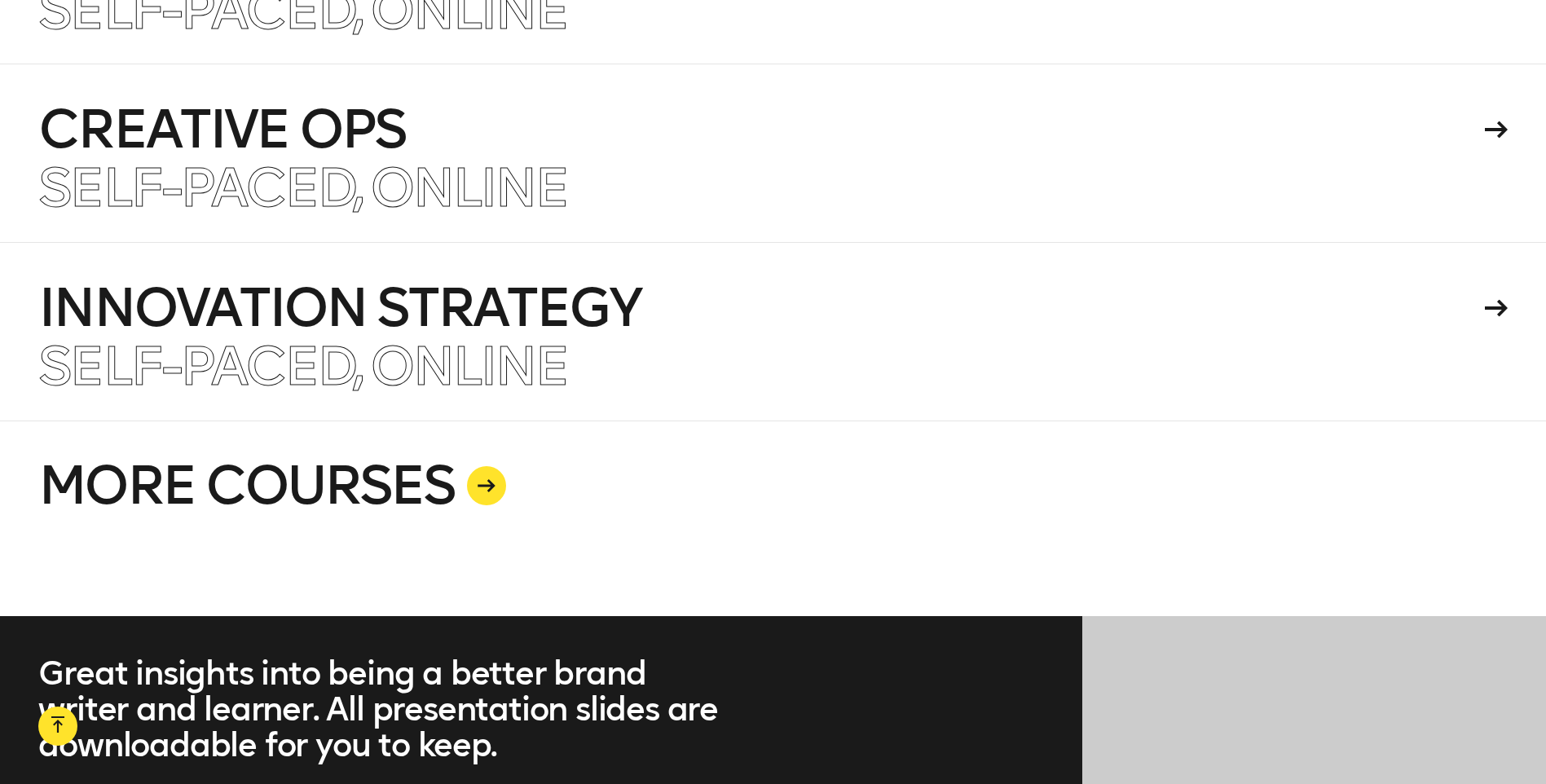 scroll, scrollTop: 4319, scrollLeft: 0, axis: vertical 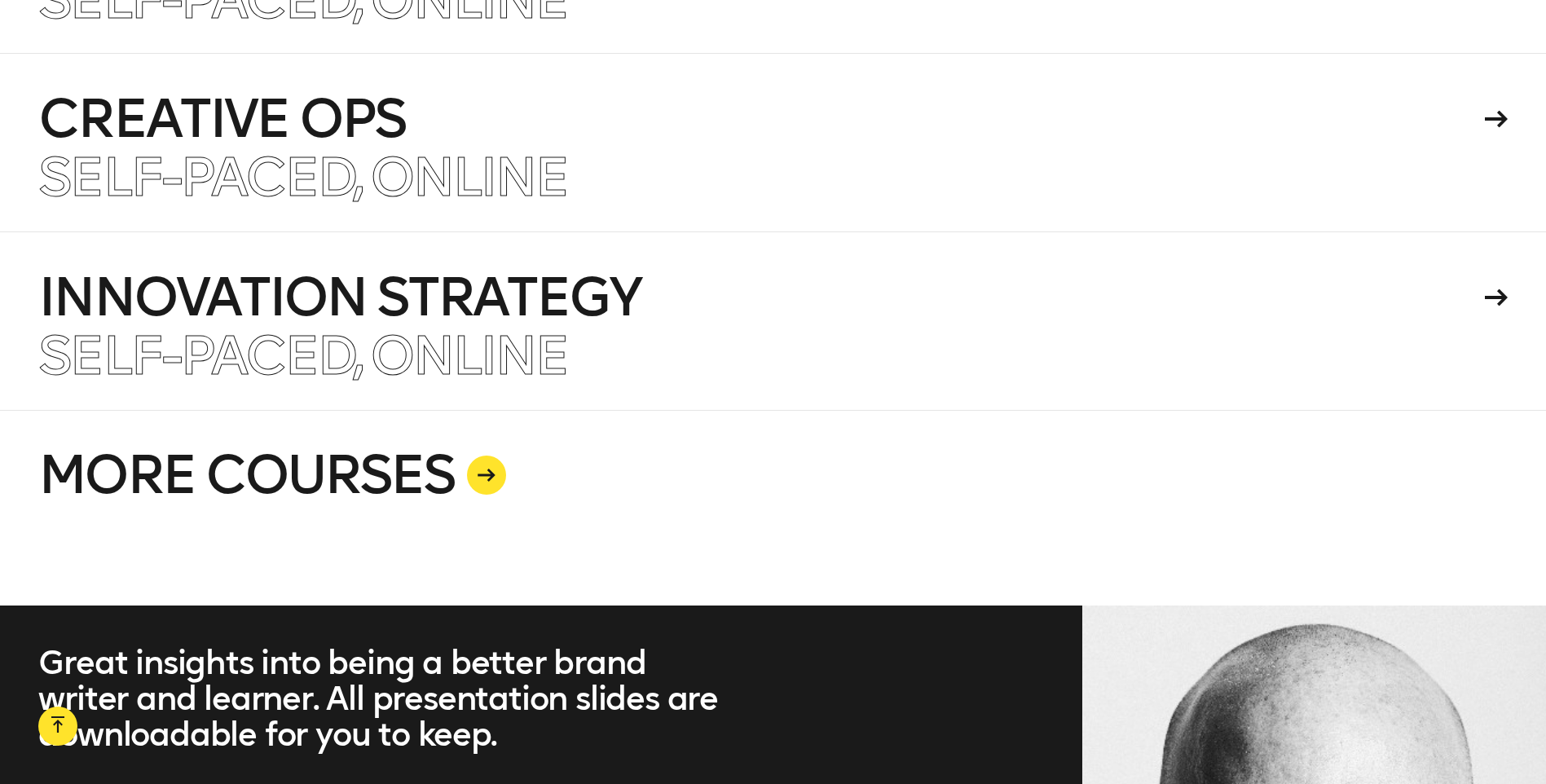 click on "MORE COURSES" at bounding box center [773, 508] 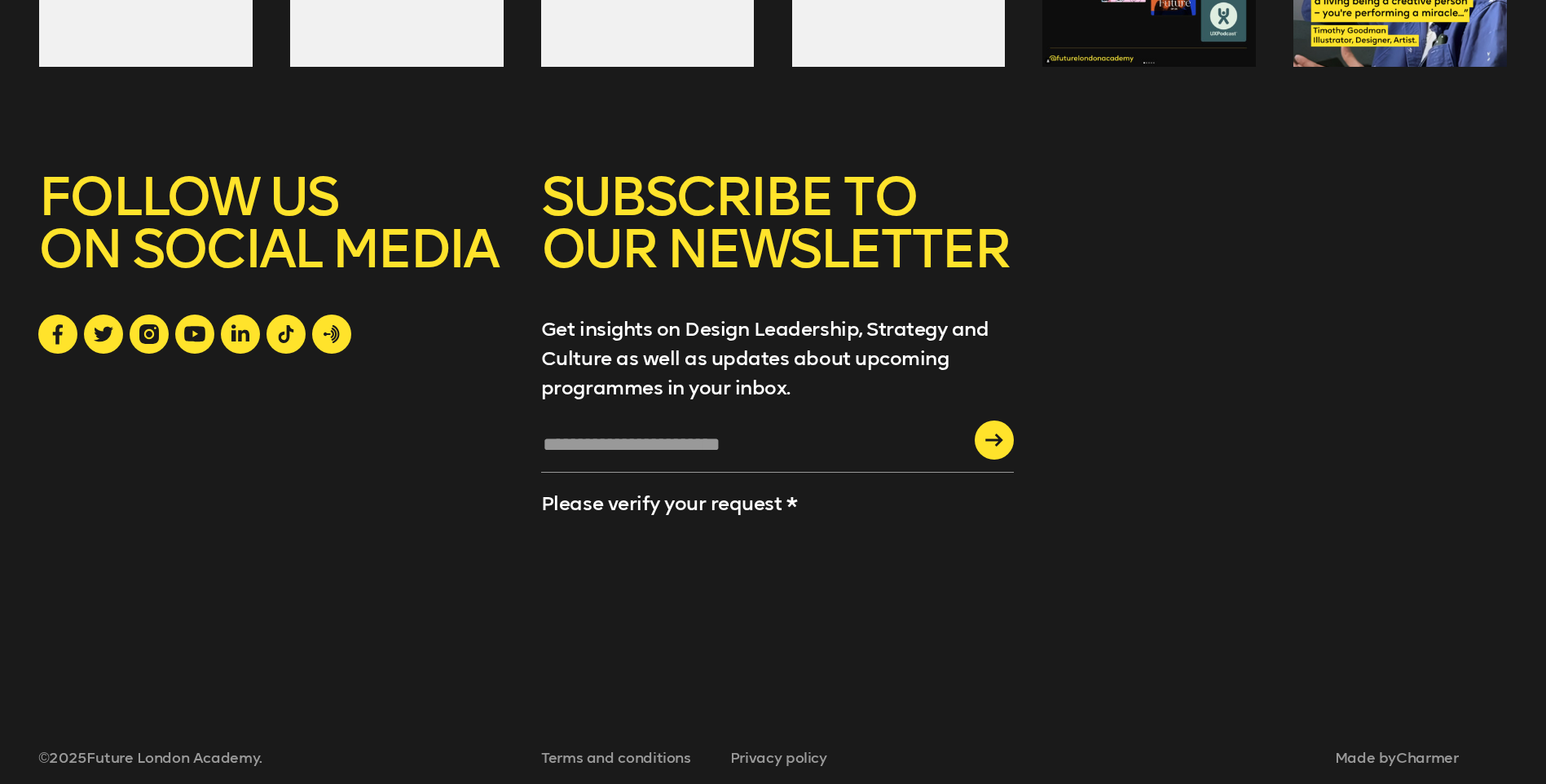 scroll, scrollTop: 3722, scrollLeft: 0, axis: vertical 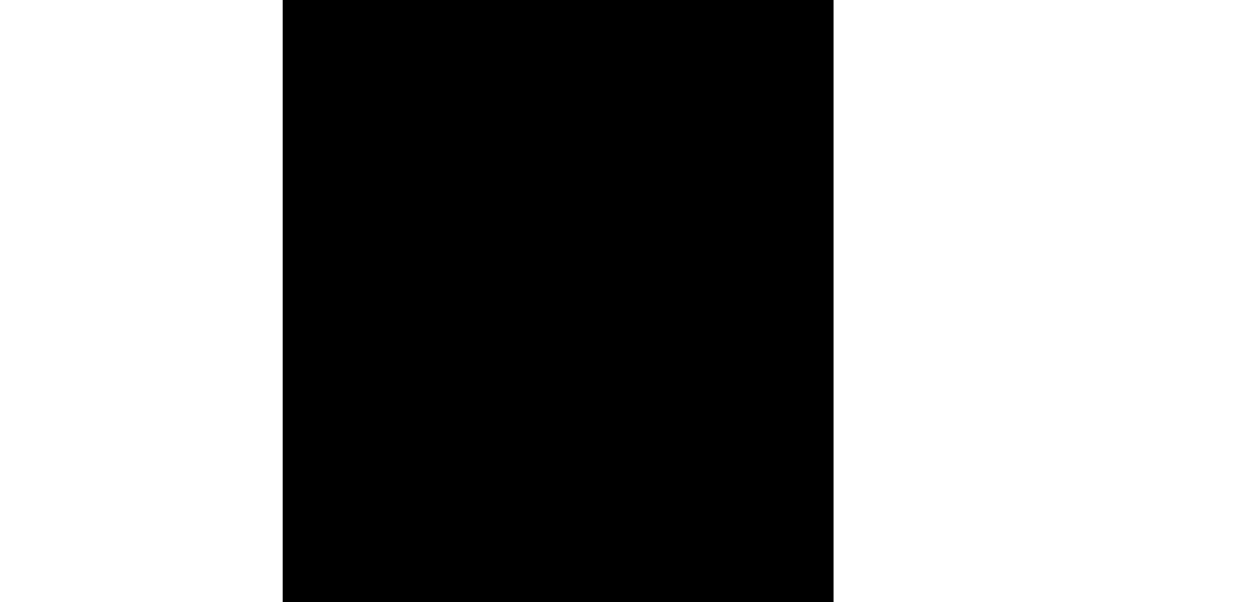 click at bounding box center (482, 25176) 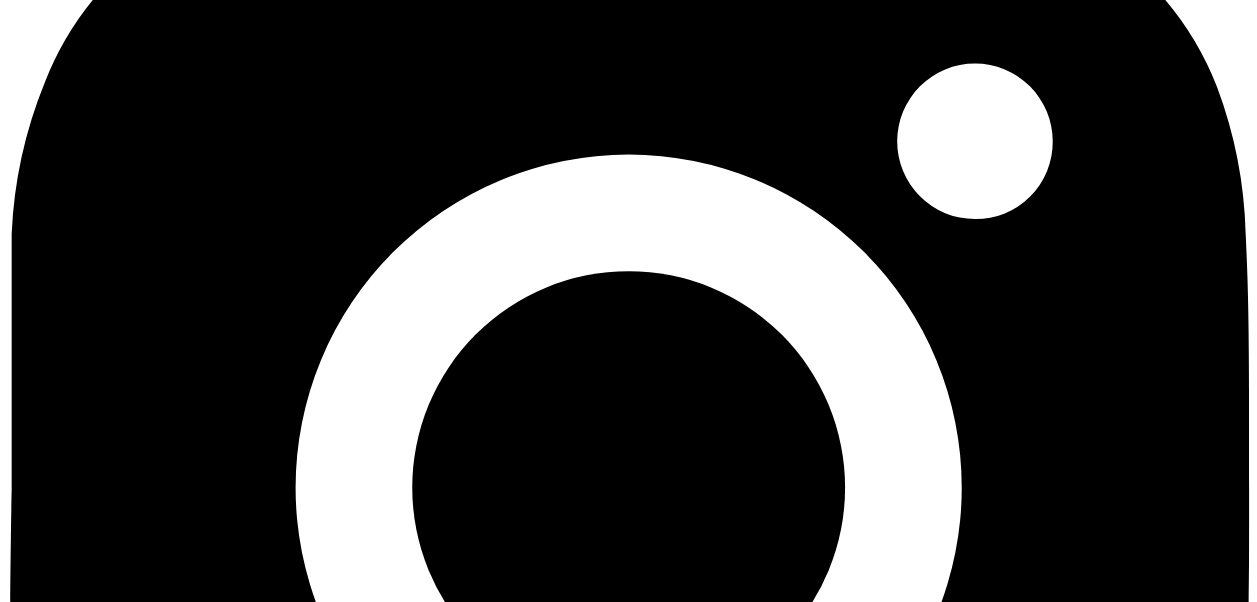 scroll, scrollTop: 4000, scrollLeft: 0, axis: vertical 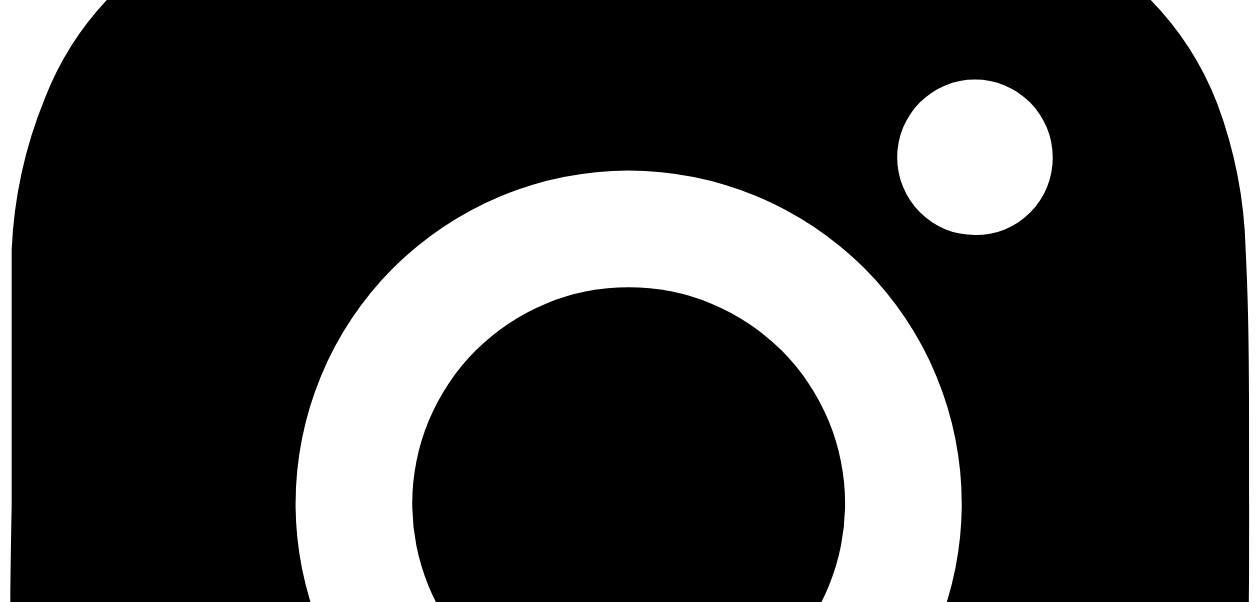 click at bounding box center (631, 24788) 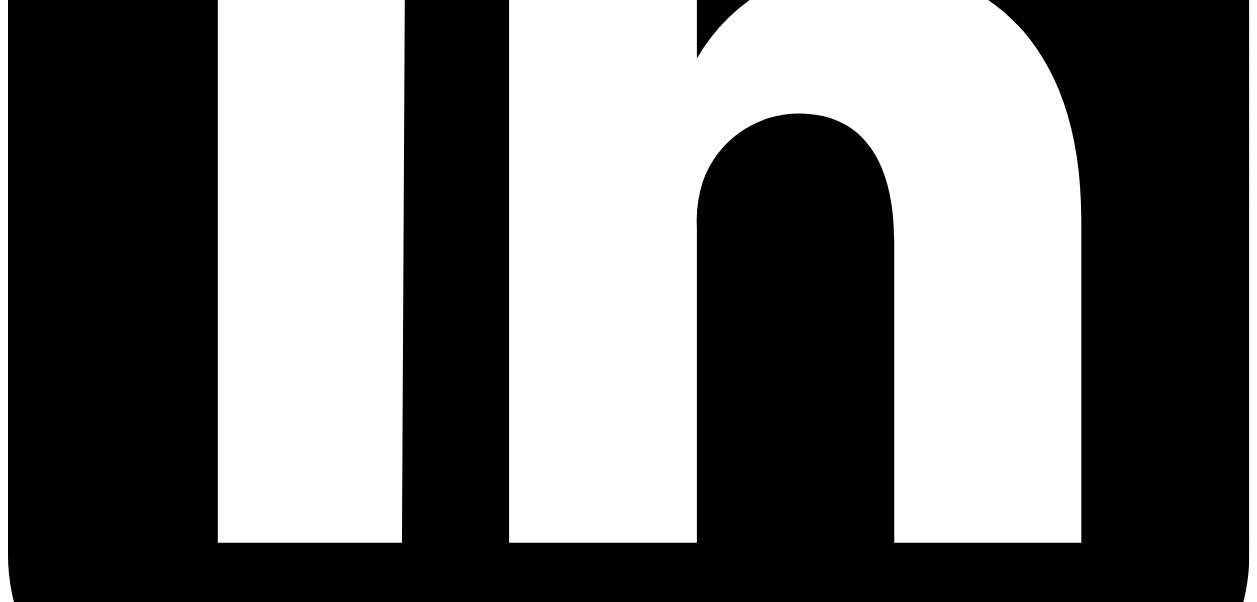 scroll, scrollTop: 6700, scrollLeft: 0, axis: vertical 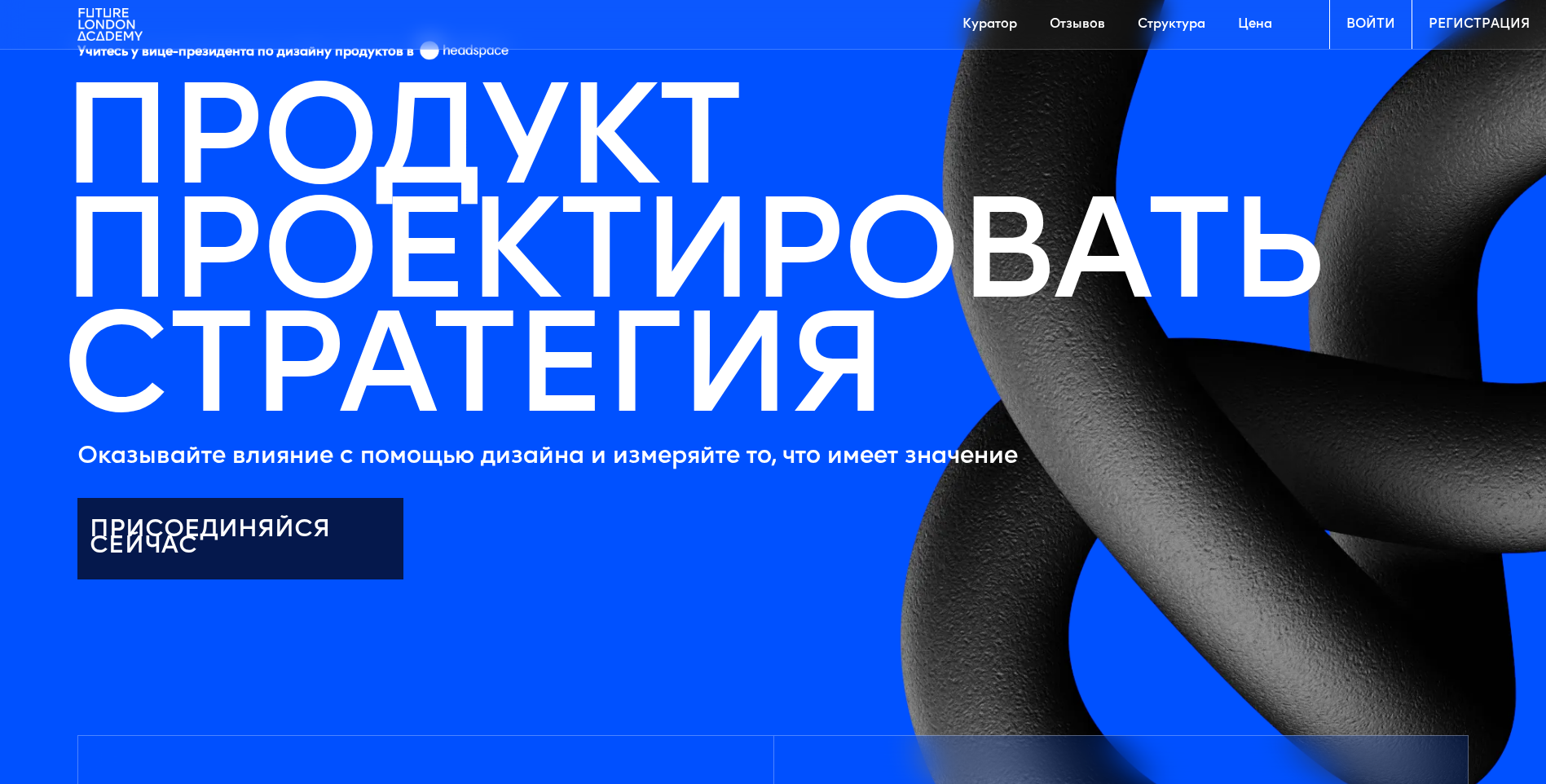 drag, startPoint x: 1169, startPoint y: 22, endPoint x: 1082, endPoint y: 144, distance: 149.84325 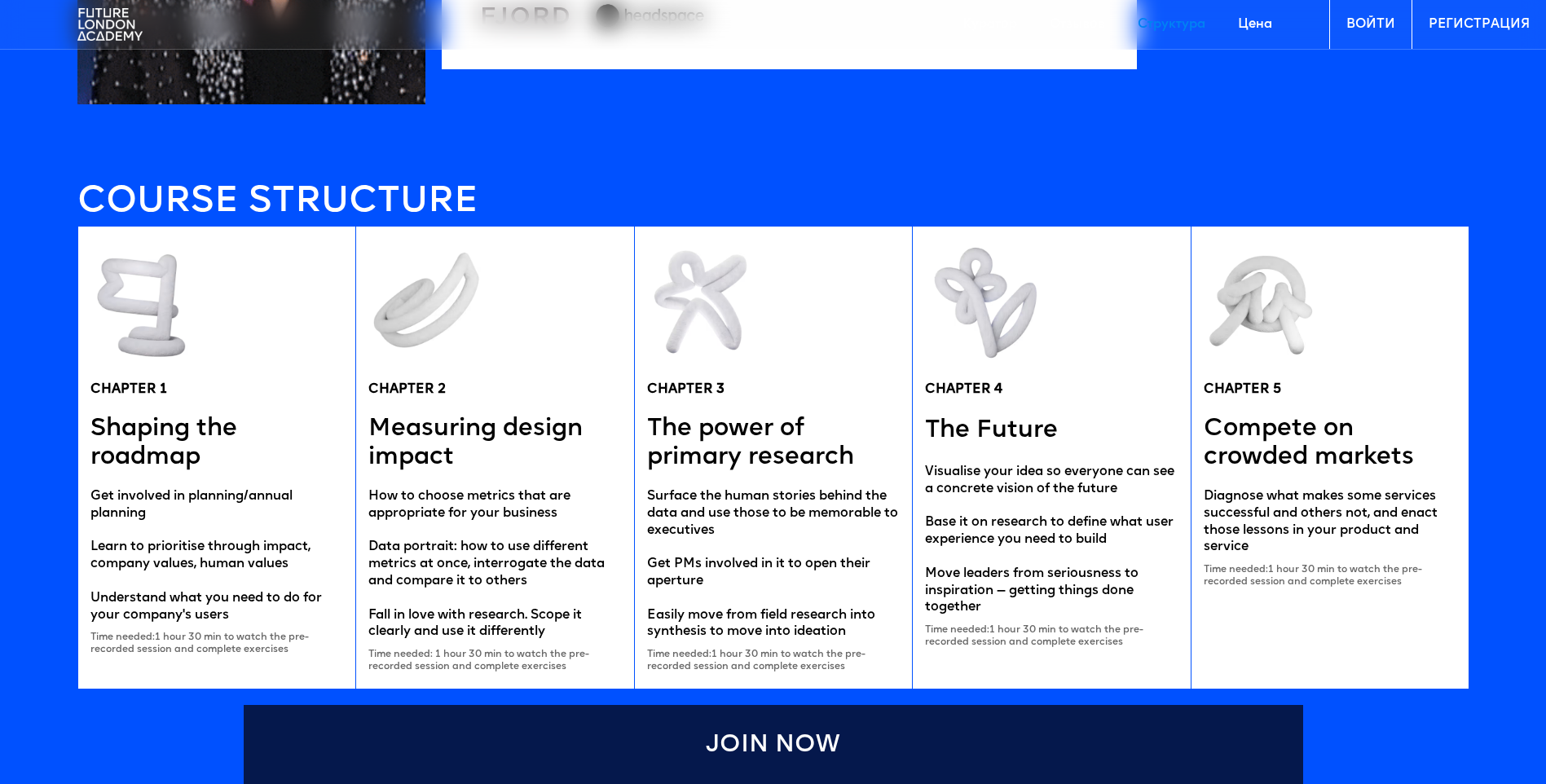 scroll, scrollTop: 3156, scrollLeft: 0, axis: vertical 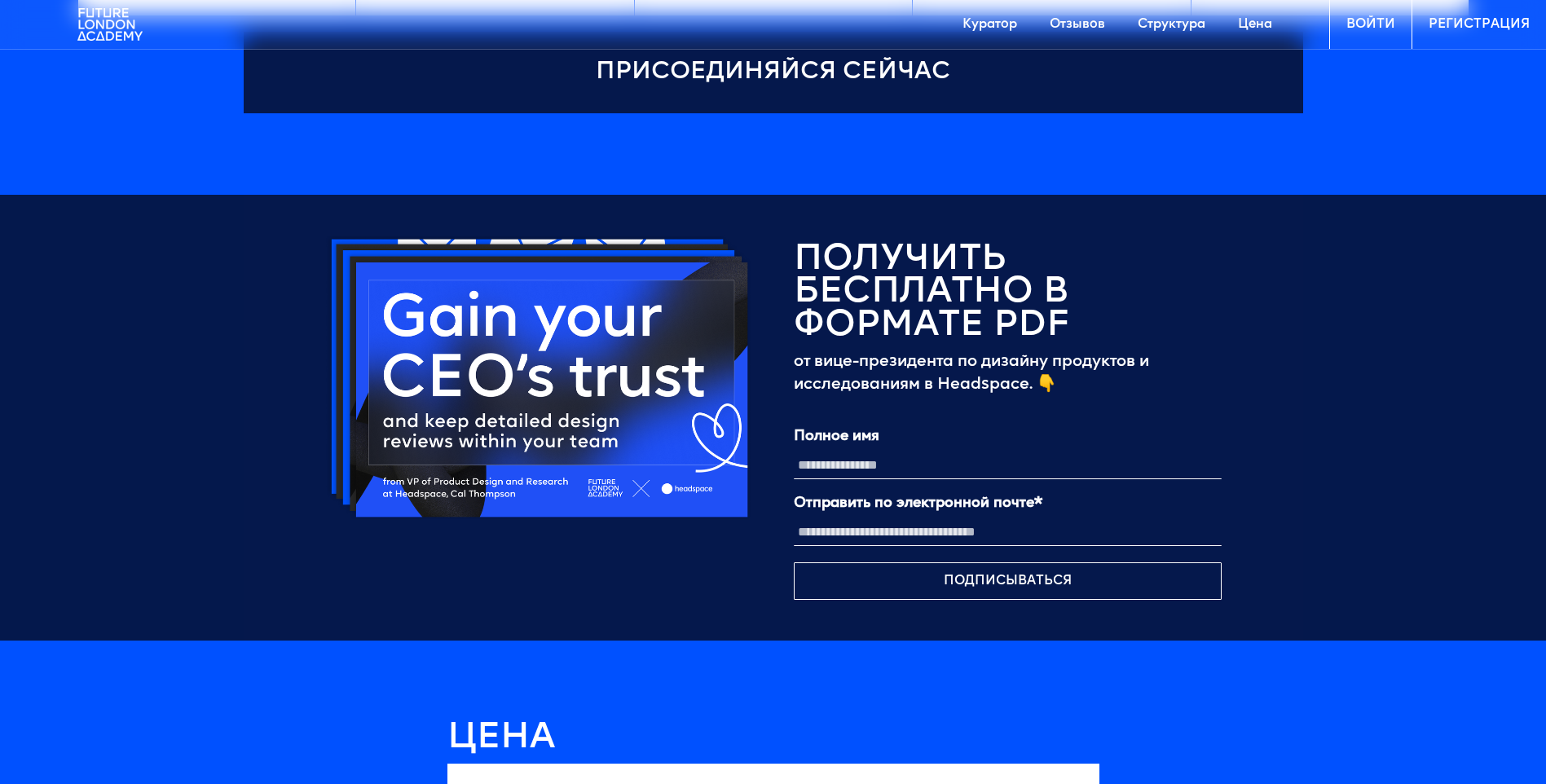 click on "Цена" at bounding box center [1255, 24] 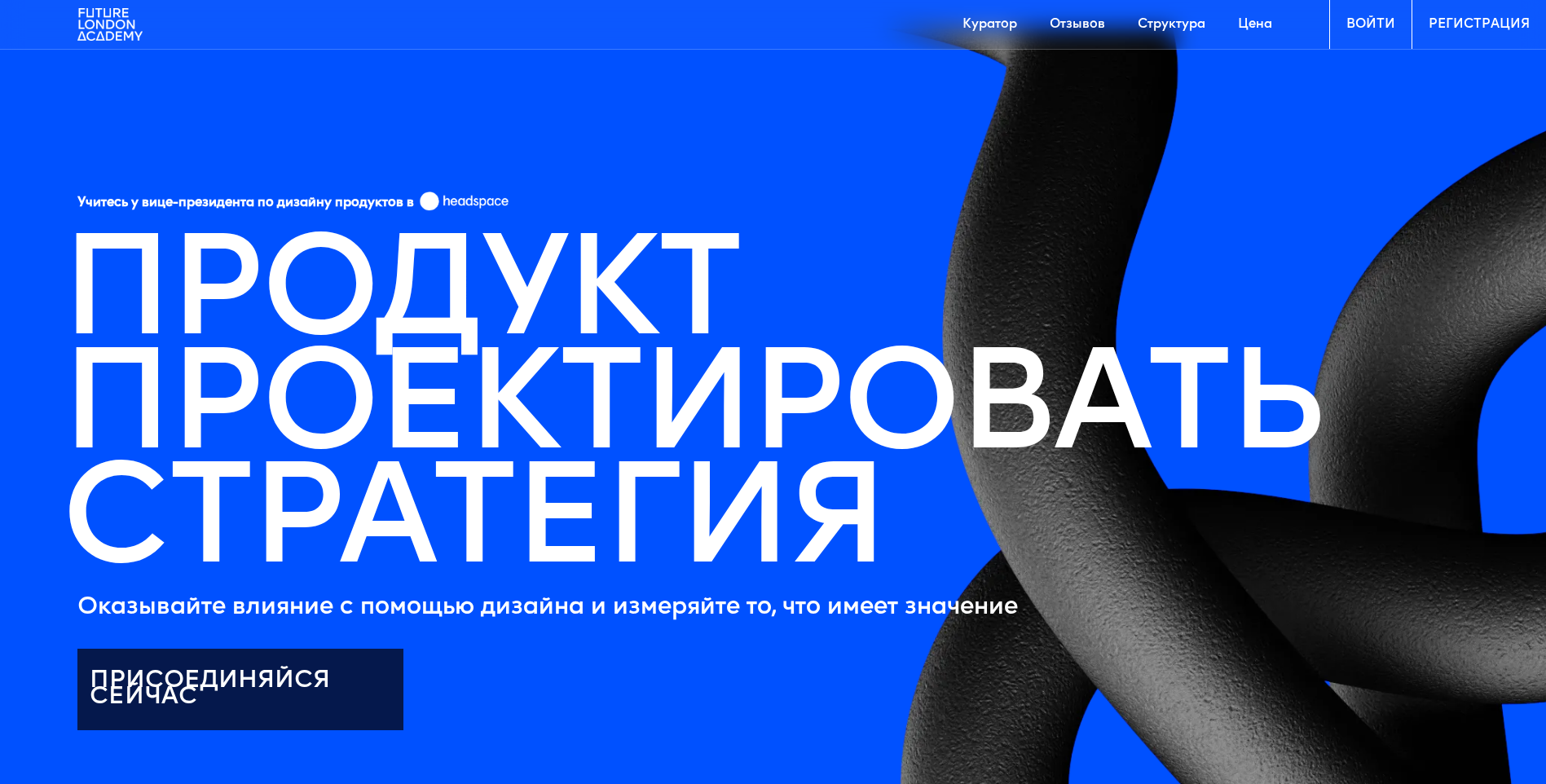 scroll, scrollTop: 0, scrollLeft: 0, axis: both 